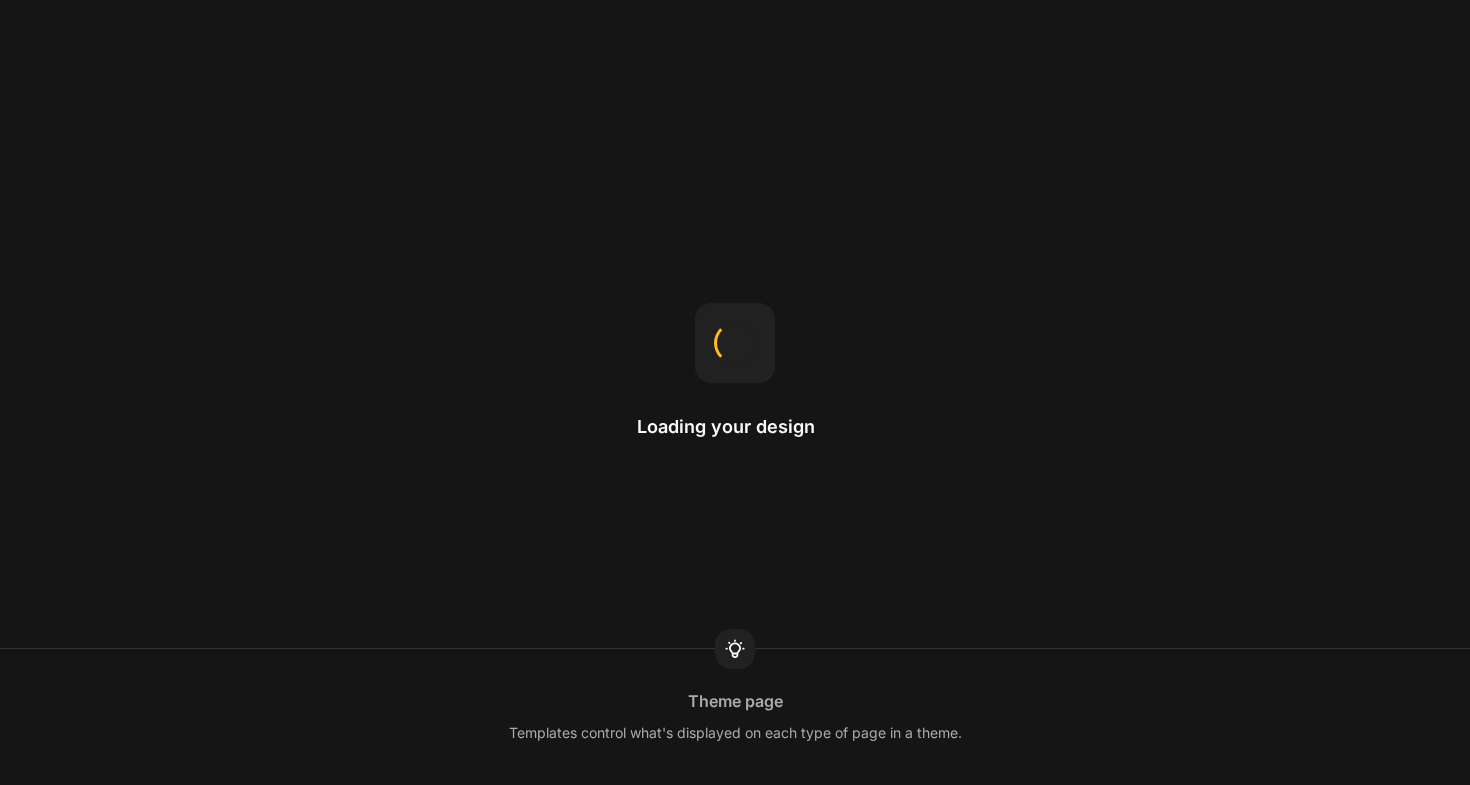 scroll, scrollTop: 0, scrollLeft: 0, axis: both 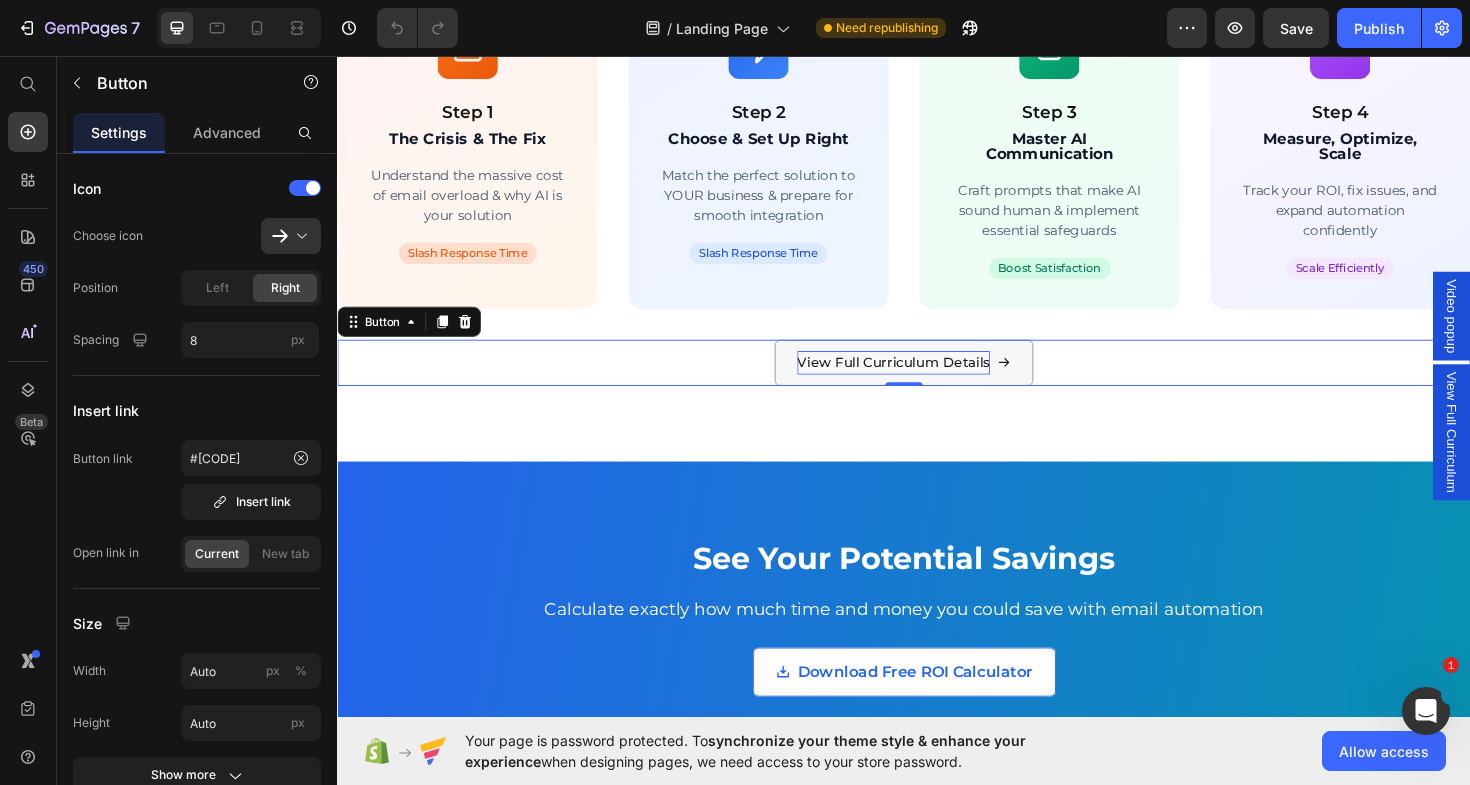 click on "View Full Curriculum Details" at bounding box center (926, 381) 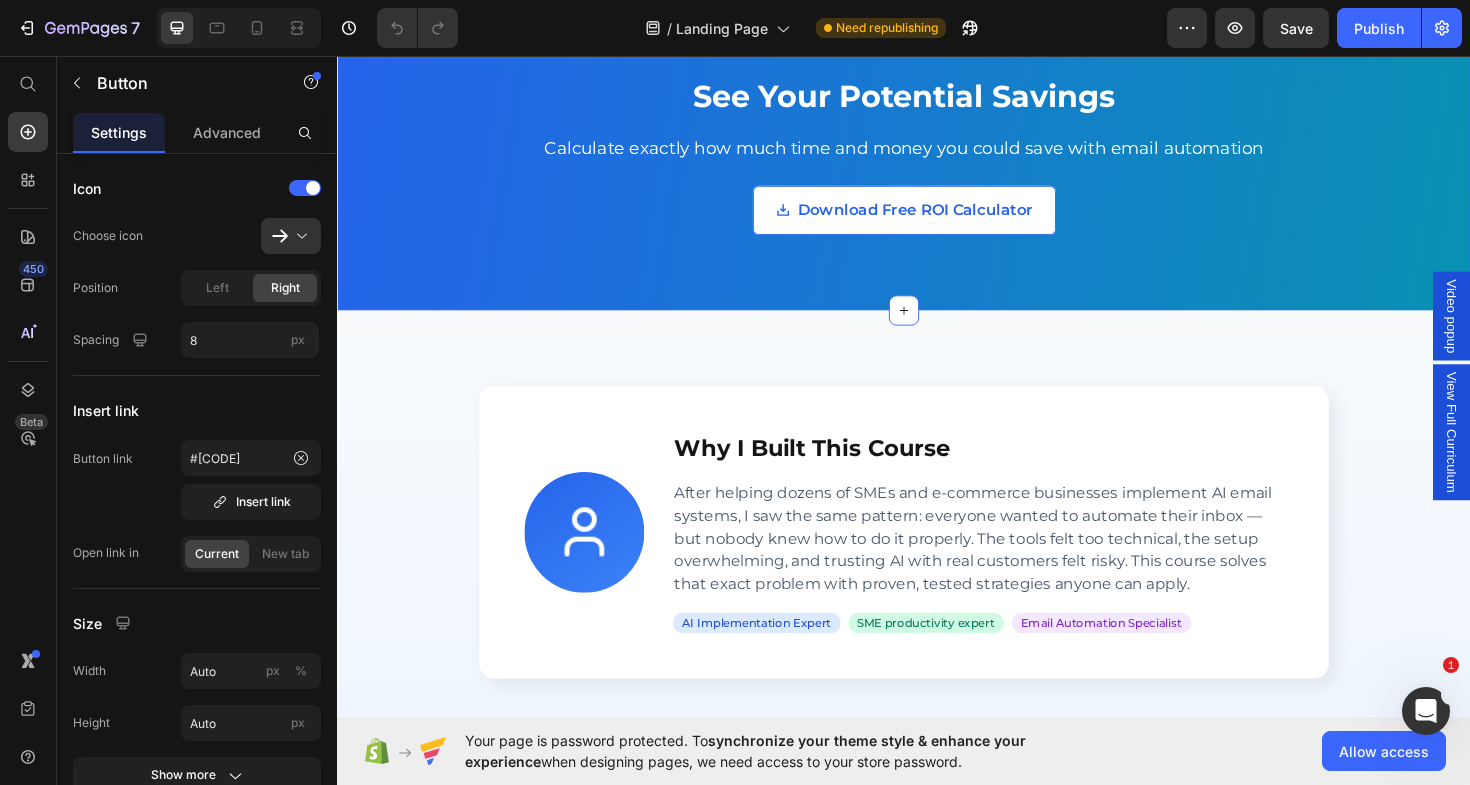 scroll, scrollTop: 3741, scrollLeft: 0, axis: vertical 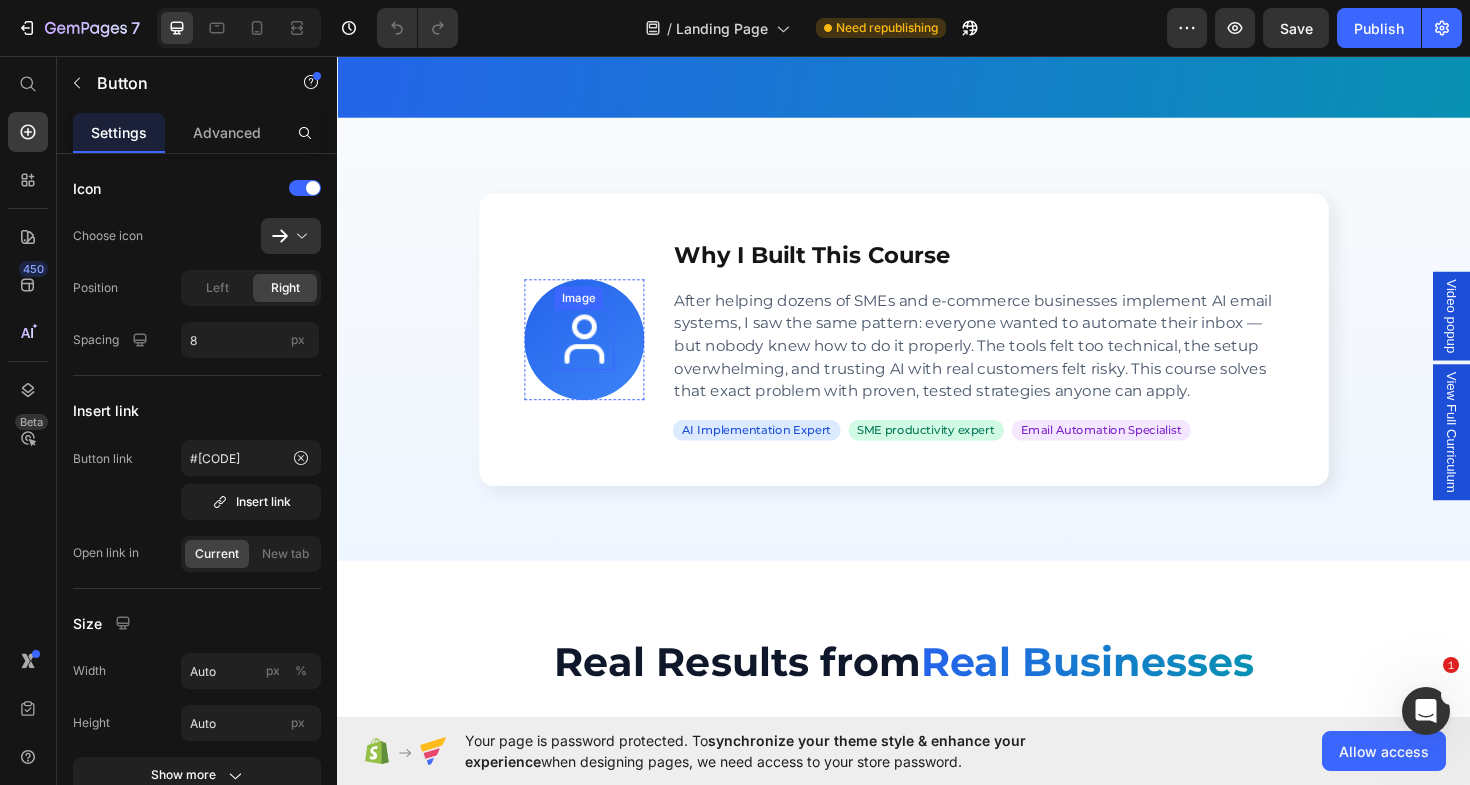 click at bounding box center [598, 357] 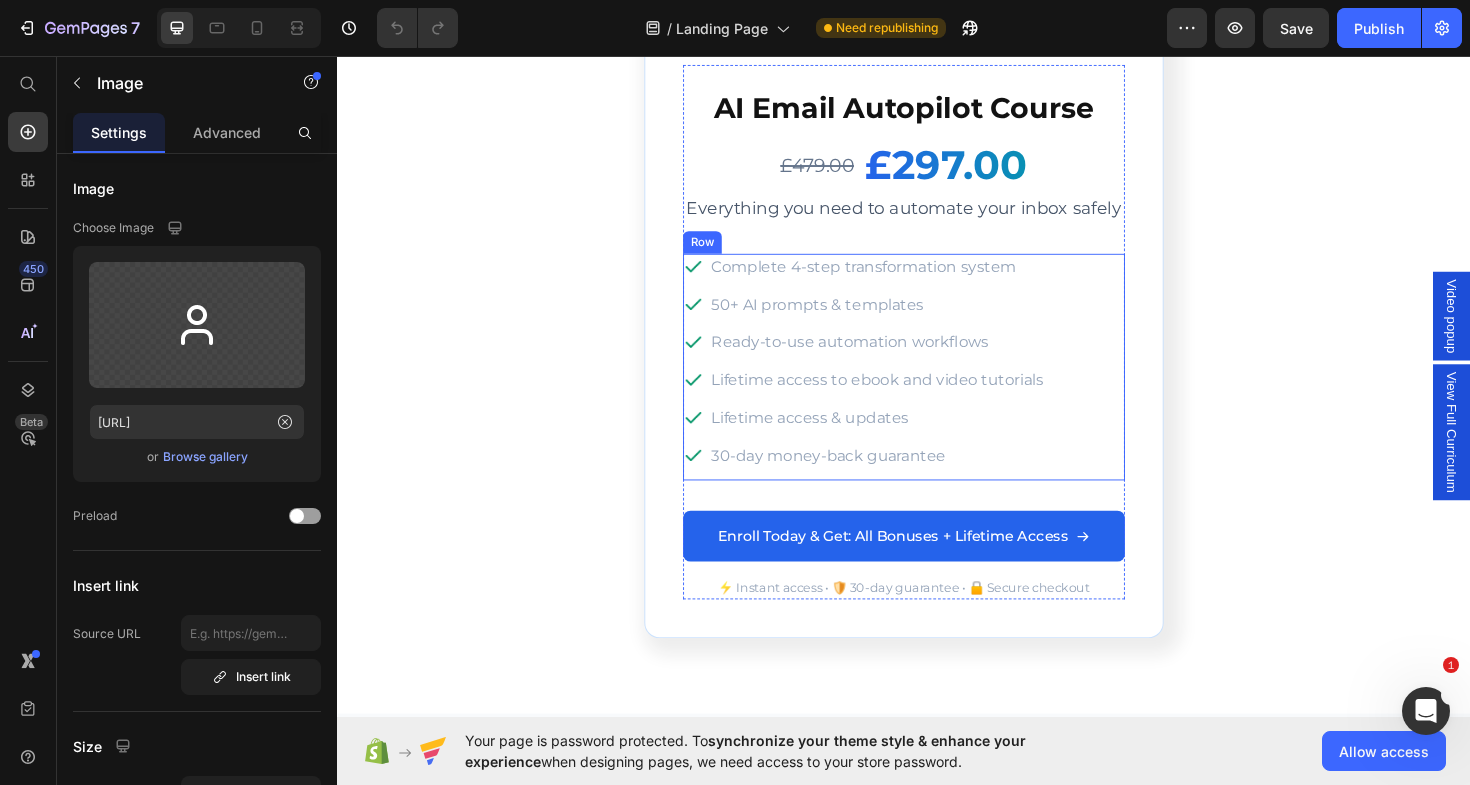 scroll, scrollTop: 5828, scrollLeft: 0, axis: vertical 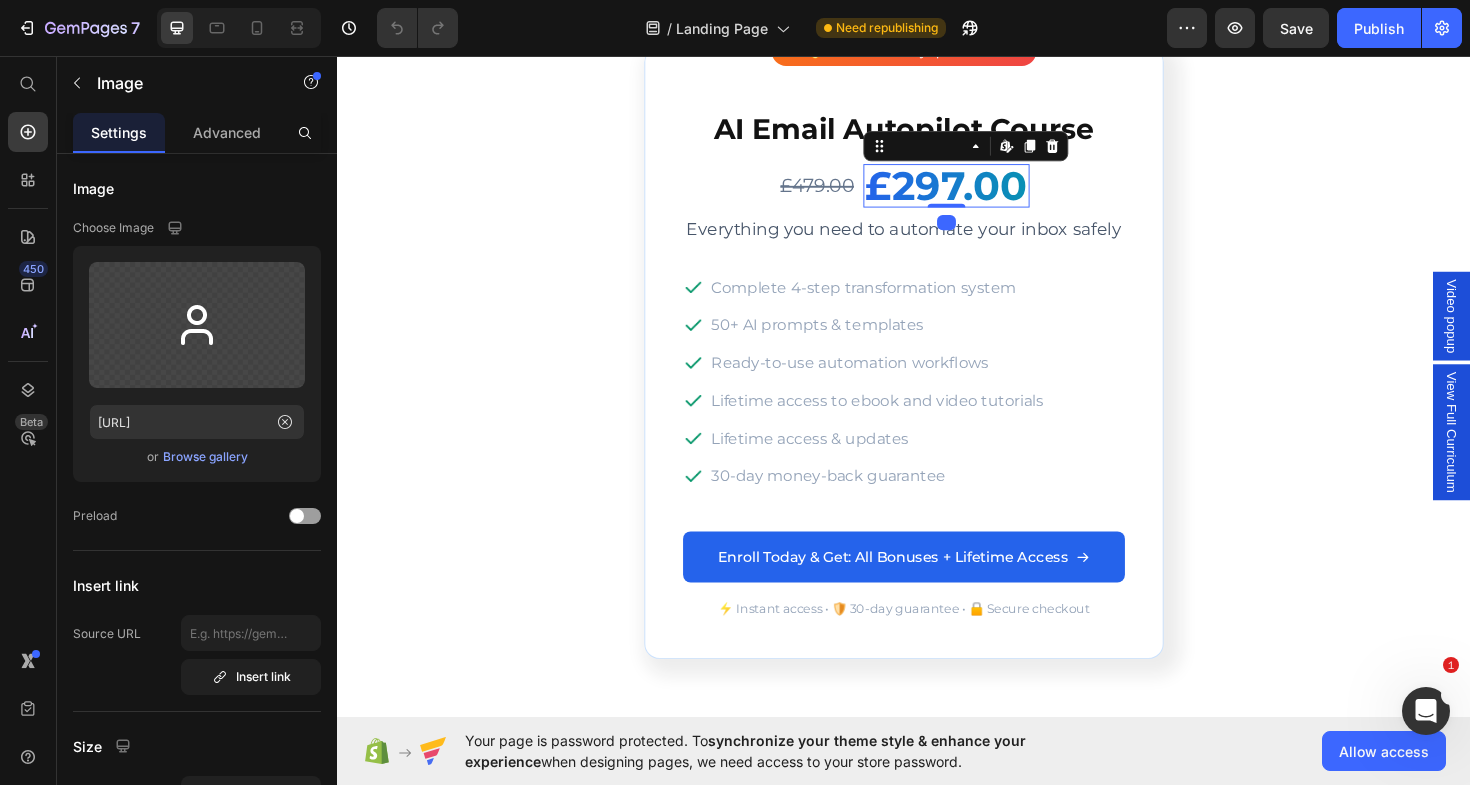 click on "£297.00" at bounding box center [982, 194] 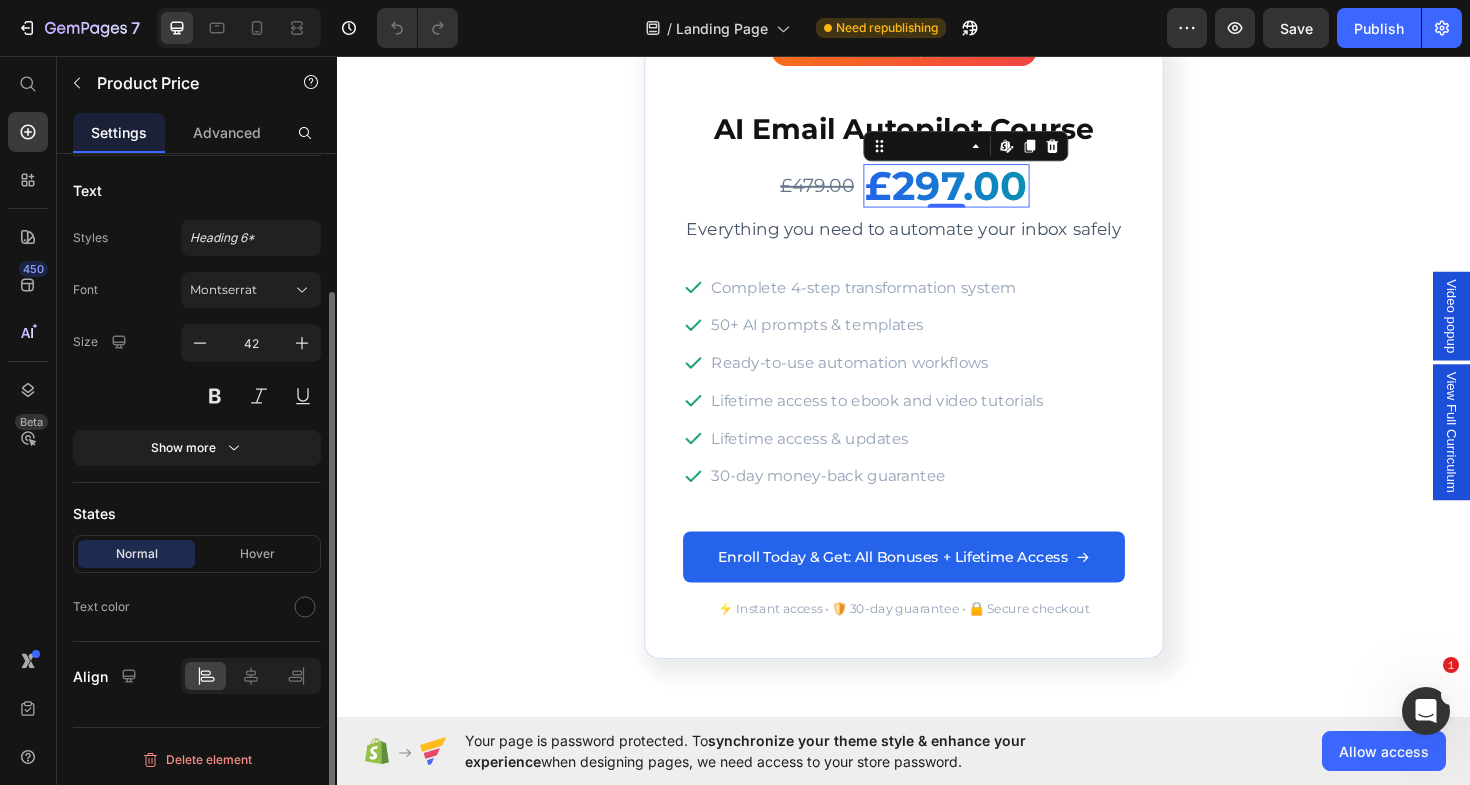 scroll, scrollTop: 0, scrollLeft: 0, axis: both 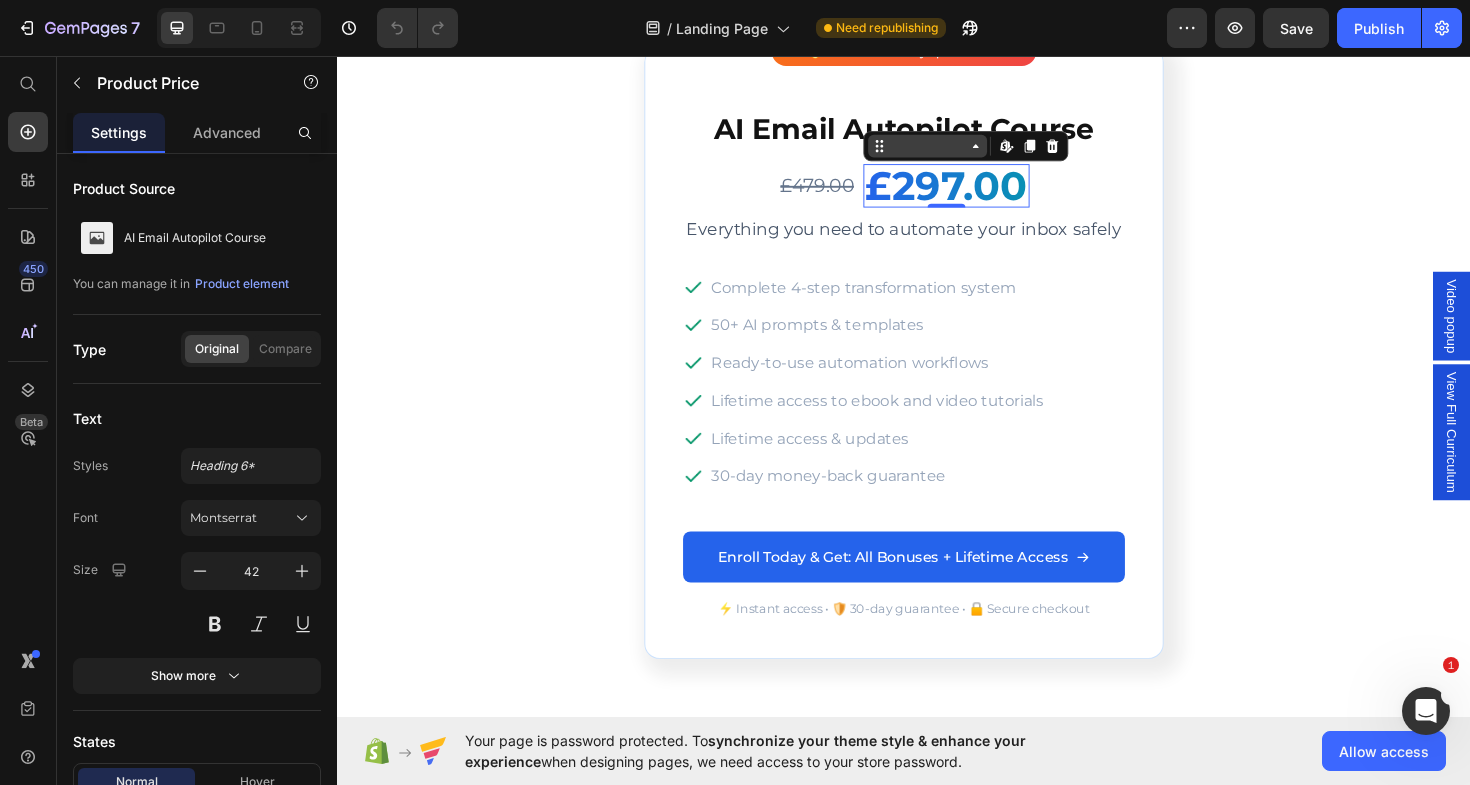 click 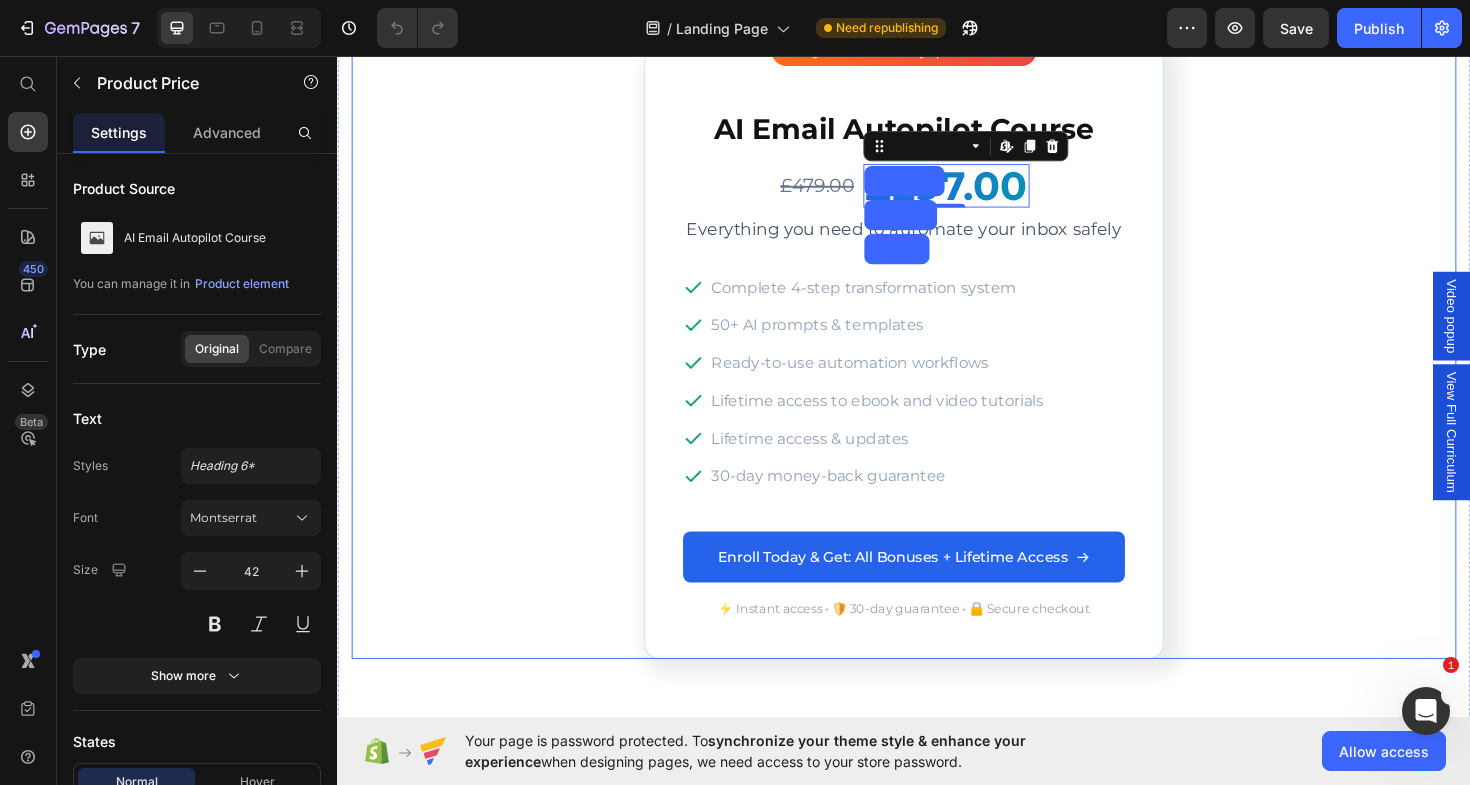 click on "Automate Your Inbox &  Breathe Again
Custom Code Complete email automation system + lifetime updates Text block Row 🔥 1 Year Anniversary Special Offer  Text block Row AI Email Autopilot Course Product Title £479.00 Product Price £297.00 Product Price Row 2 cols Row 1 col Product   Edit content in Shopify 0 Row Everything you need to automate your inbox safely Text block Row Image Complete 4-step transformation system Text block Row Image 50+ AI prompts & templates Text block Row Image Ready-to-use automation workflows Text block Row Image Lifetime access to ebook and video tutorials Text block Row Image Lifetime access & updates Text block Row Image 30-day money-back guarantee Text block Row Row
Enroll Today & Get: All Bonuses + Lifetime Access Add to Cart ⚡ Instant access • 🛡️ 30-day guarantee • 🔒 Secure checkout Text block Row Product Row Row" at bounding box center (937, 287) 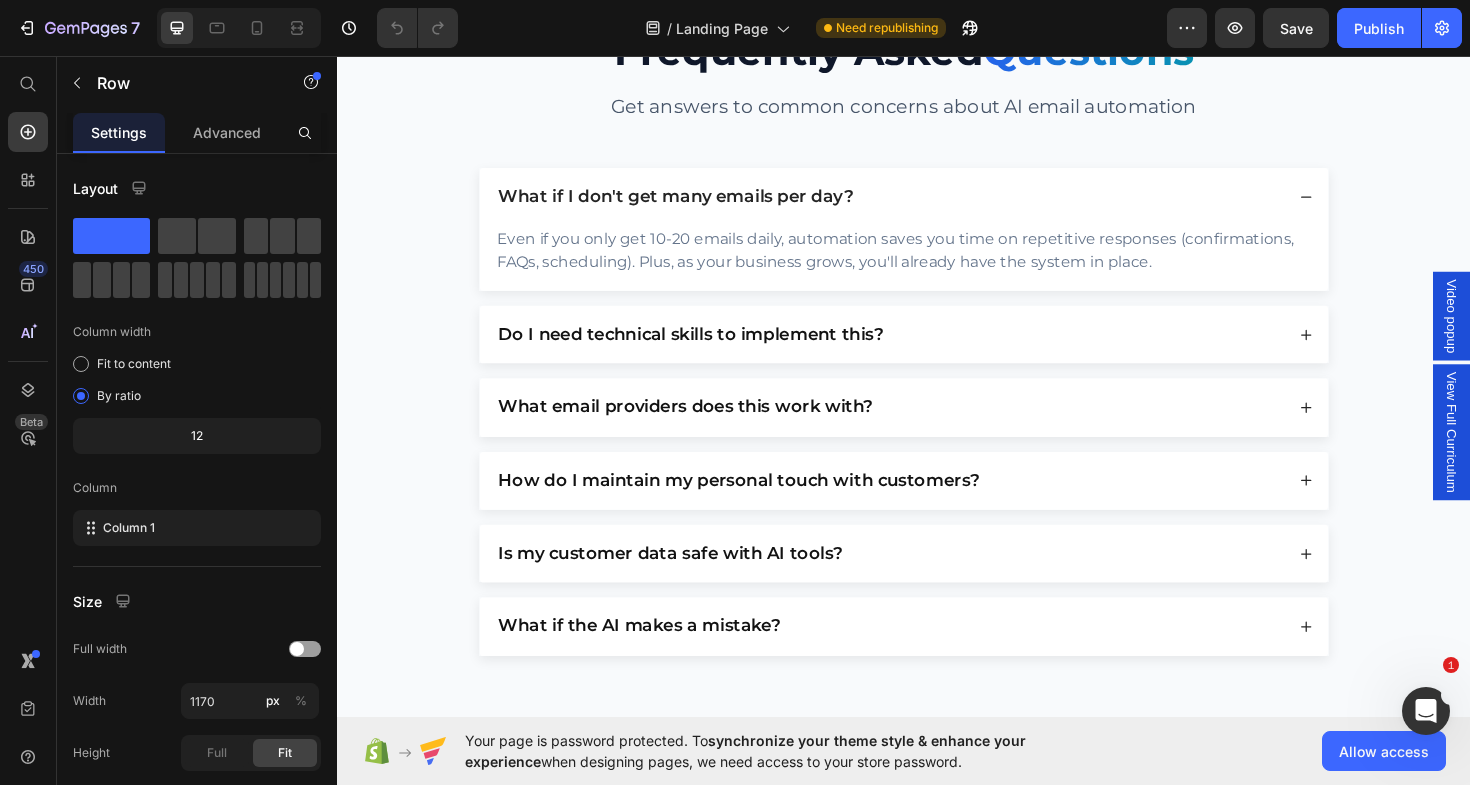 scroll, scrollTop: 6677, scrollLeft: 0, axis: vertical 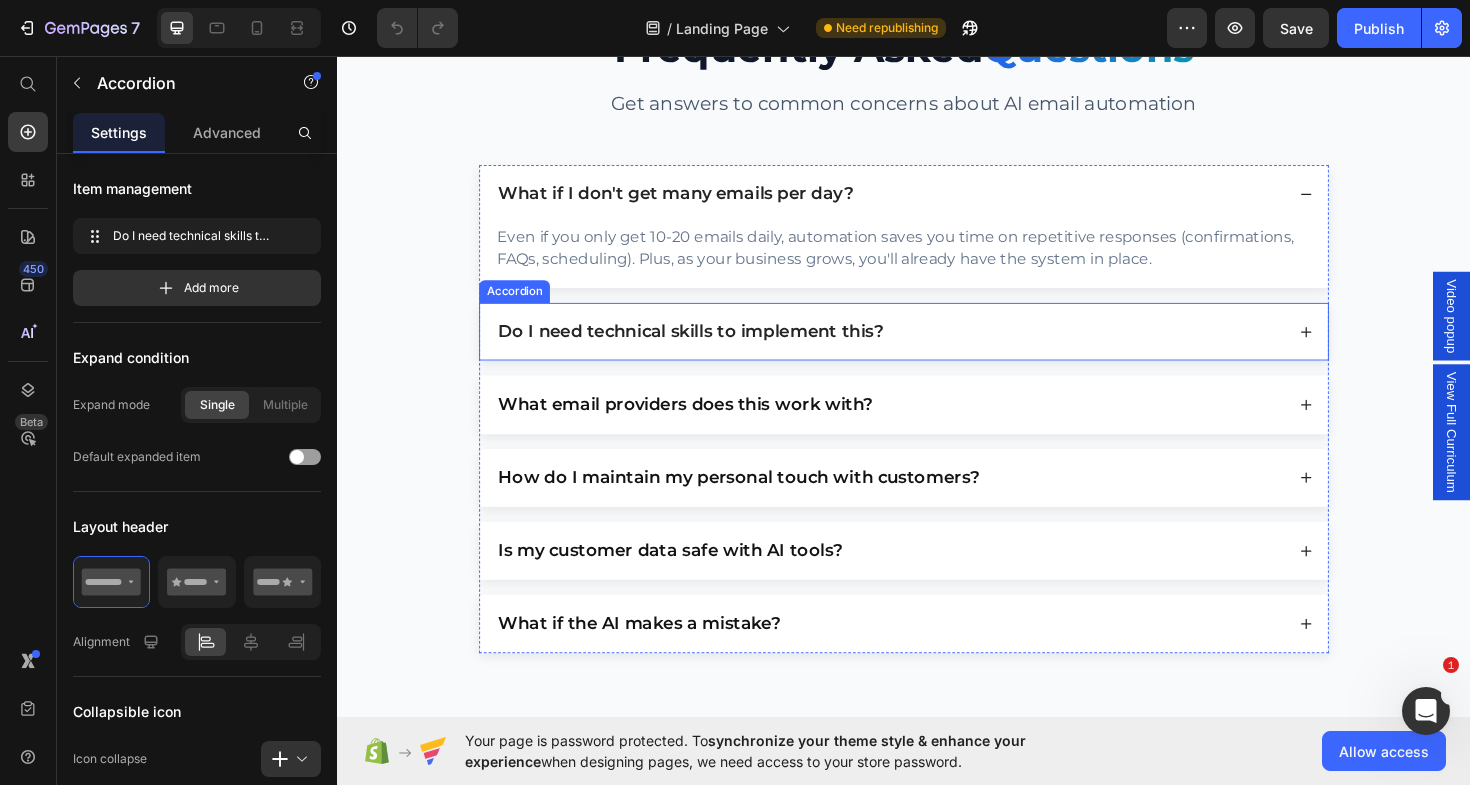 click on "Do I need technical skills to implement this?" at bounding box center (922, 348) 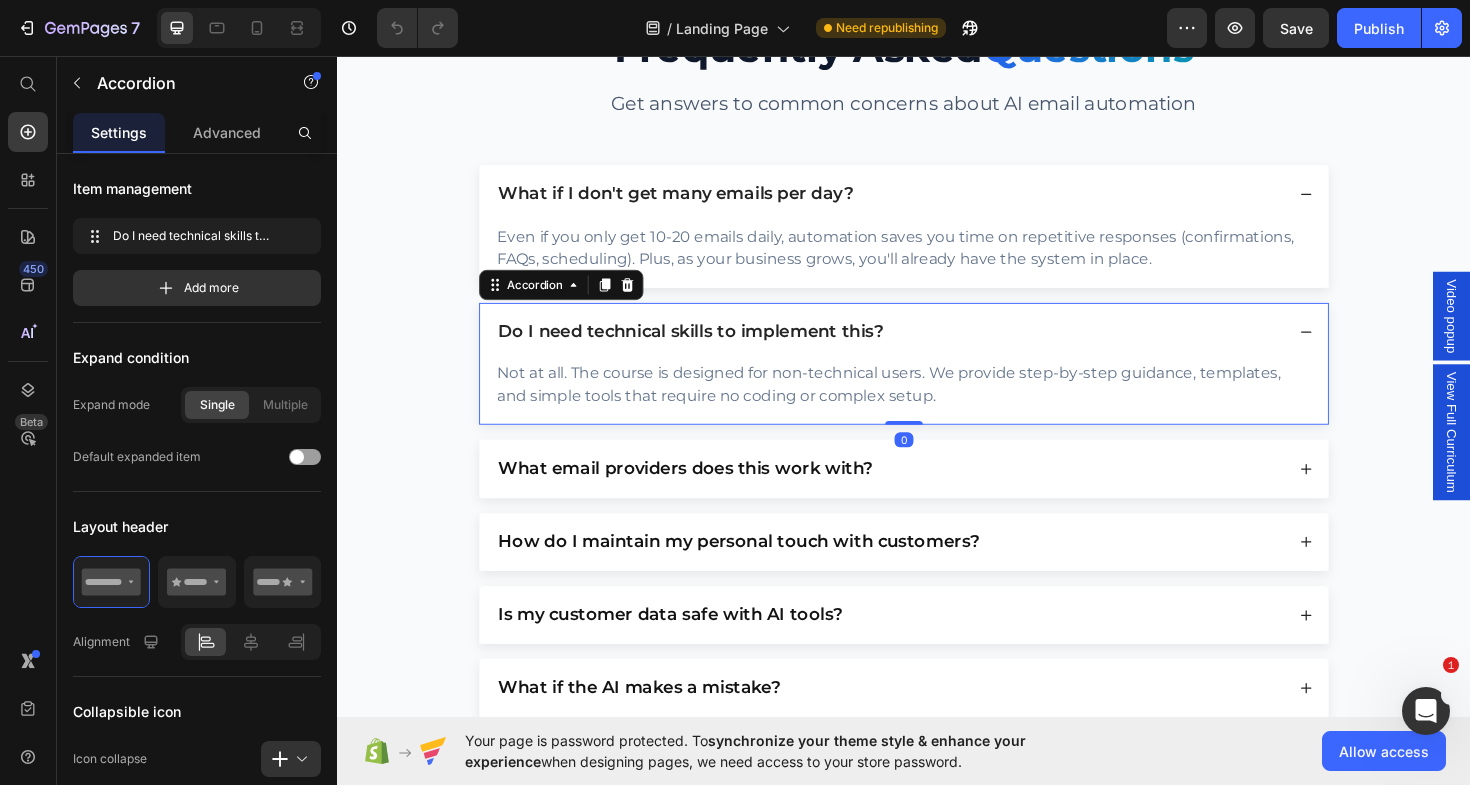click on "Do I need technical skills to implement this?" at bounding box center [922, 348] 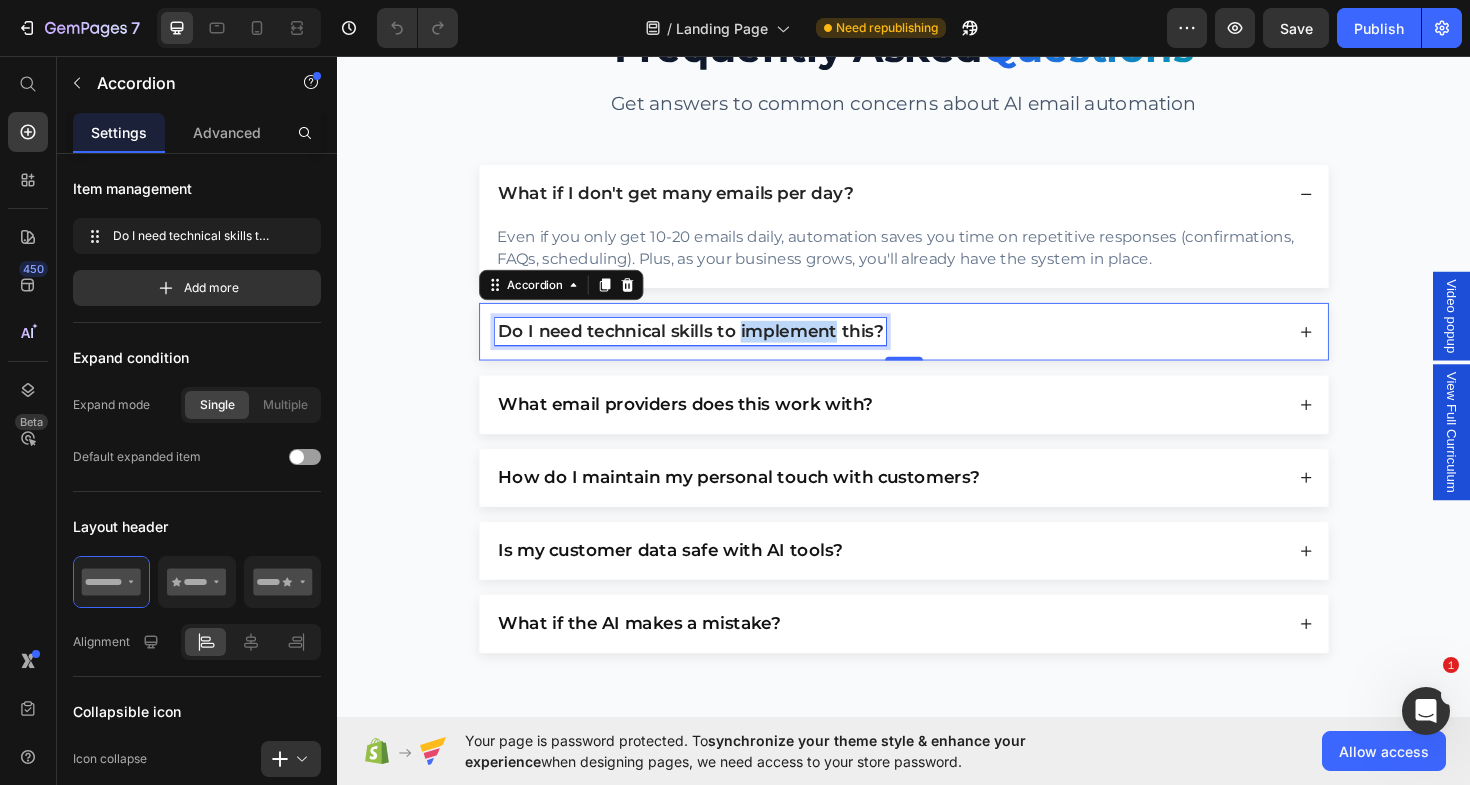 click on "Do I need technical skills to implement this?" at bounding box center (711, 348) 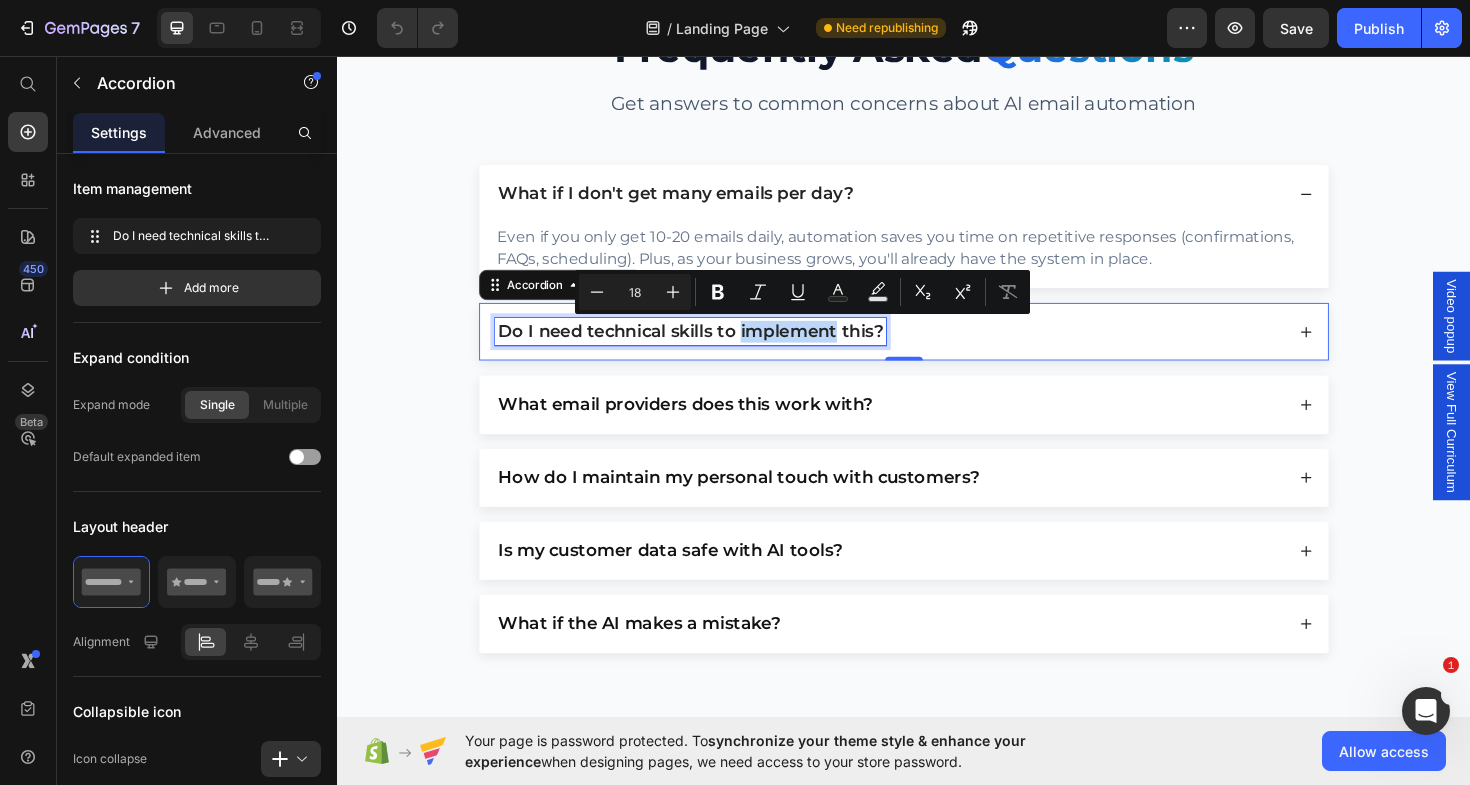 click on "Do I need technical skills to implement this?" at bounding box center [711, 348] 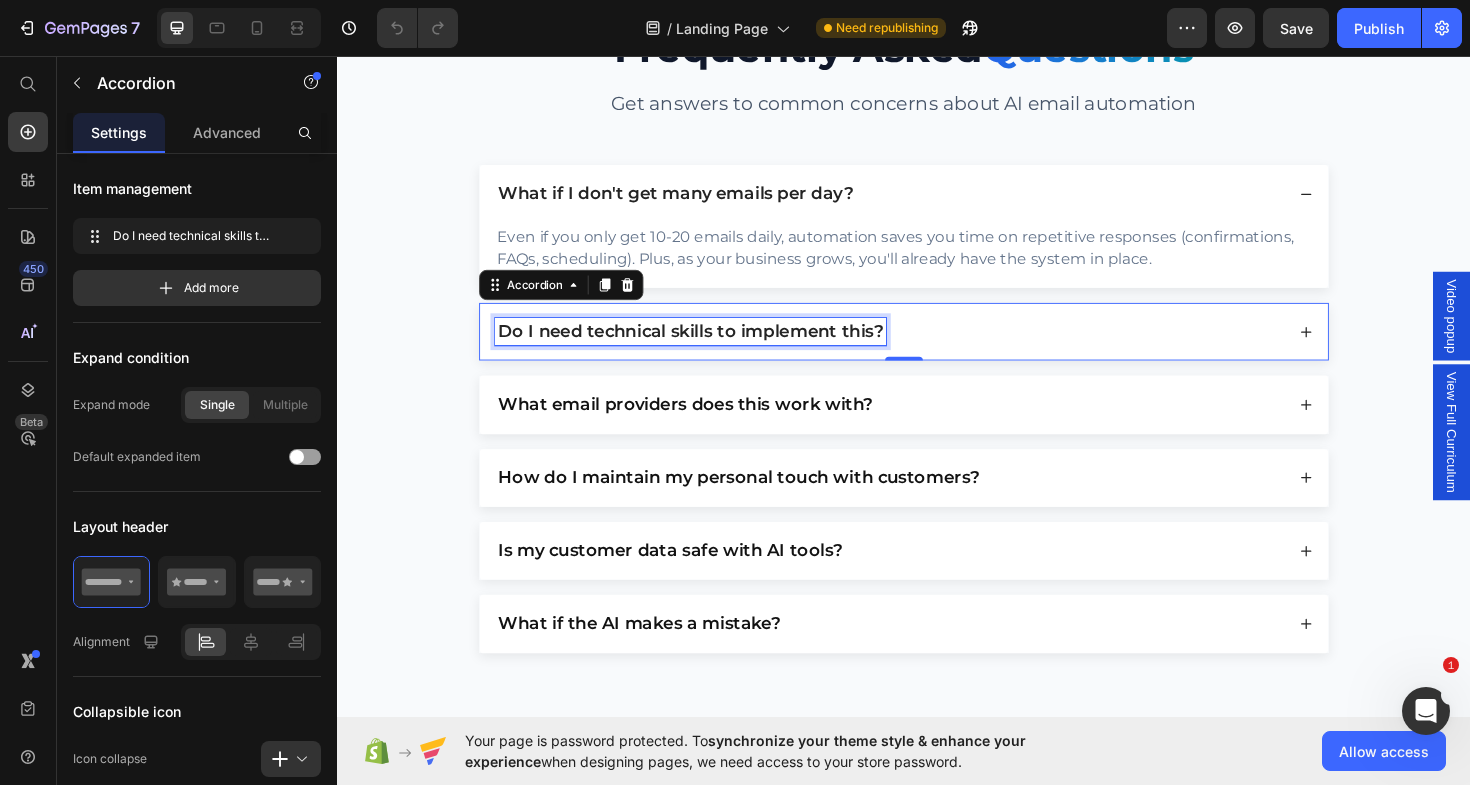 click on "Do I need technical skills to implement this?" at bounding box center (711, 348) 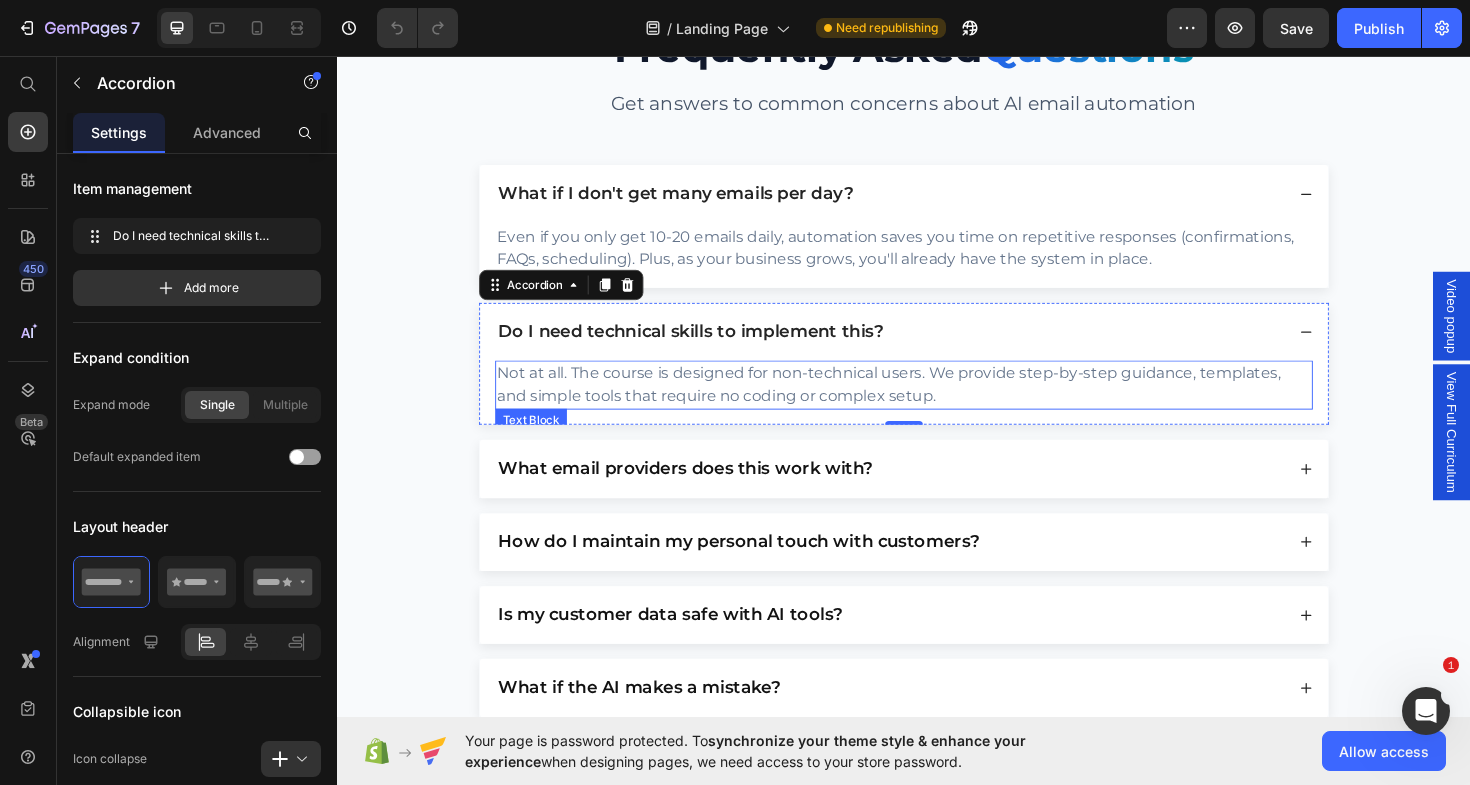 click on "Not at all. The course is designed for non-technical users. We provide step-by-step guidance, templates, and simple tools that require no coding or complex setup." at bounding box center [937, 405] 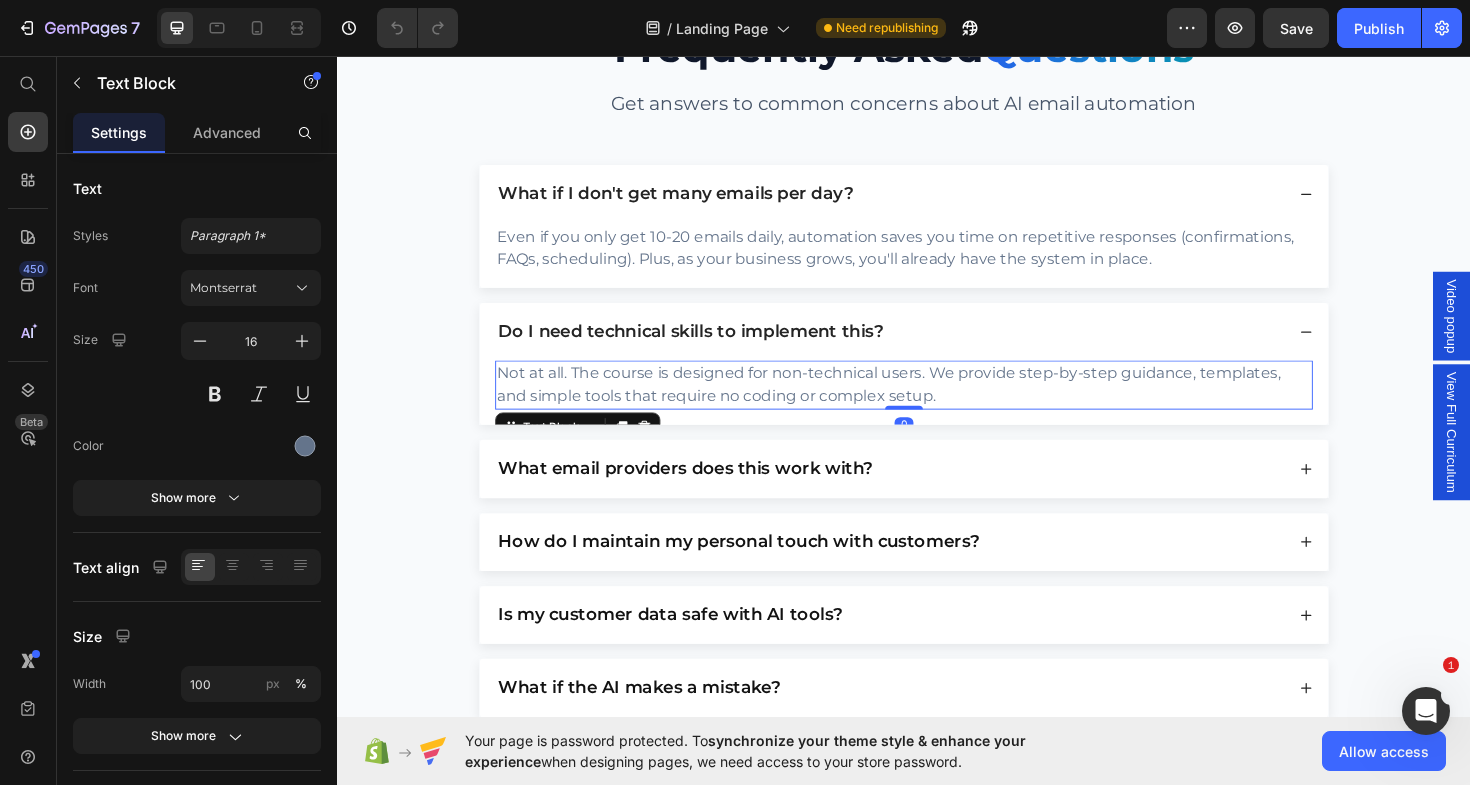 click on "Not at all. The course is designed for non-technical users. We provide step-by-step guidance, templates, and simple tools that require no coding or complex setup." at bounding box center [937, 405] 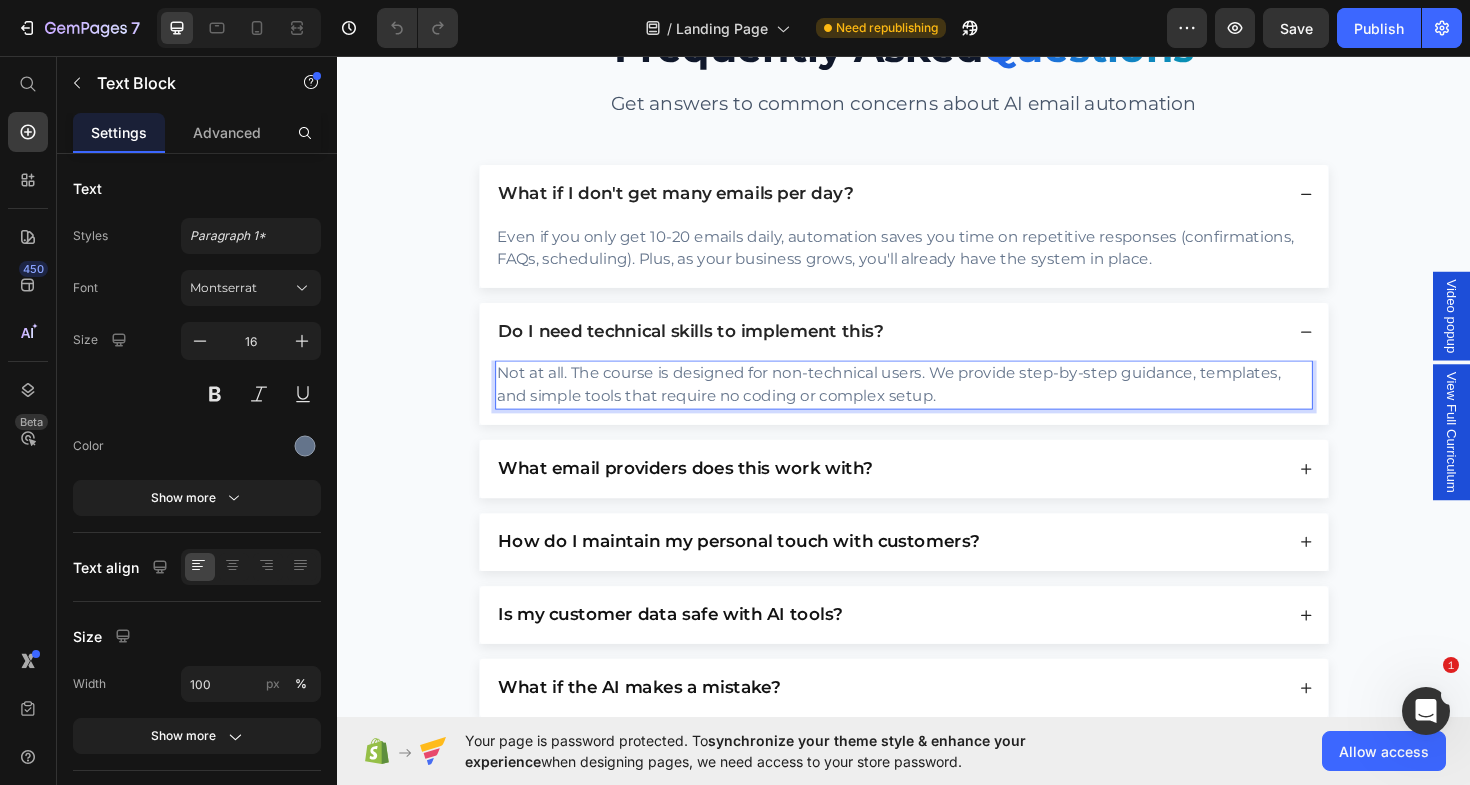 click on "Not at all. The course is designed for non-technical users. We provide step-by-step guidance, templates, and simple tools that require no coding or complex setup." at bounding box center (937, 405) 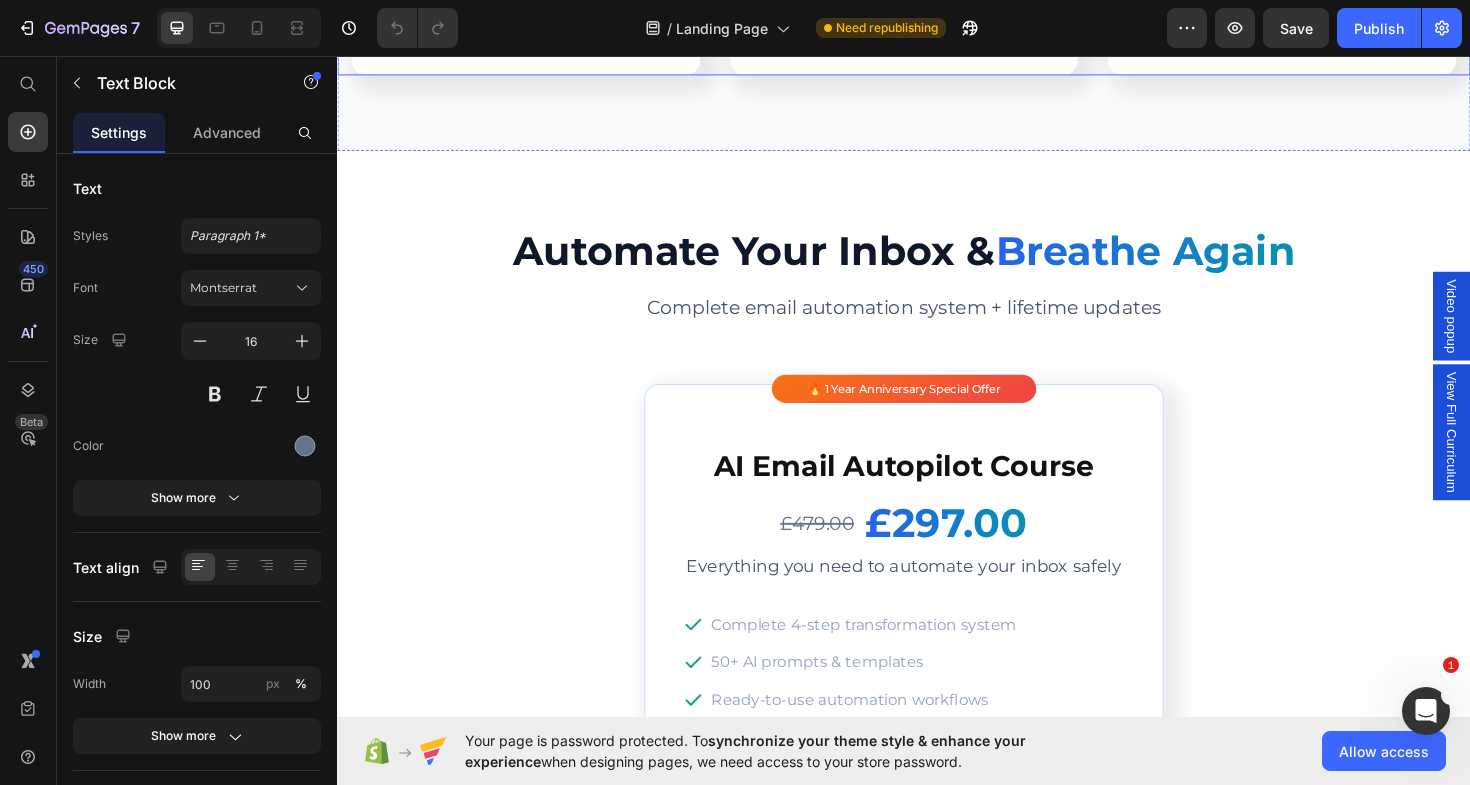 scroll, scrollTop: 5753, scrollLeft: 0, axis: vertical 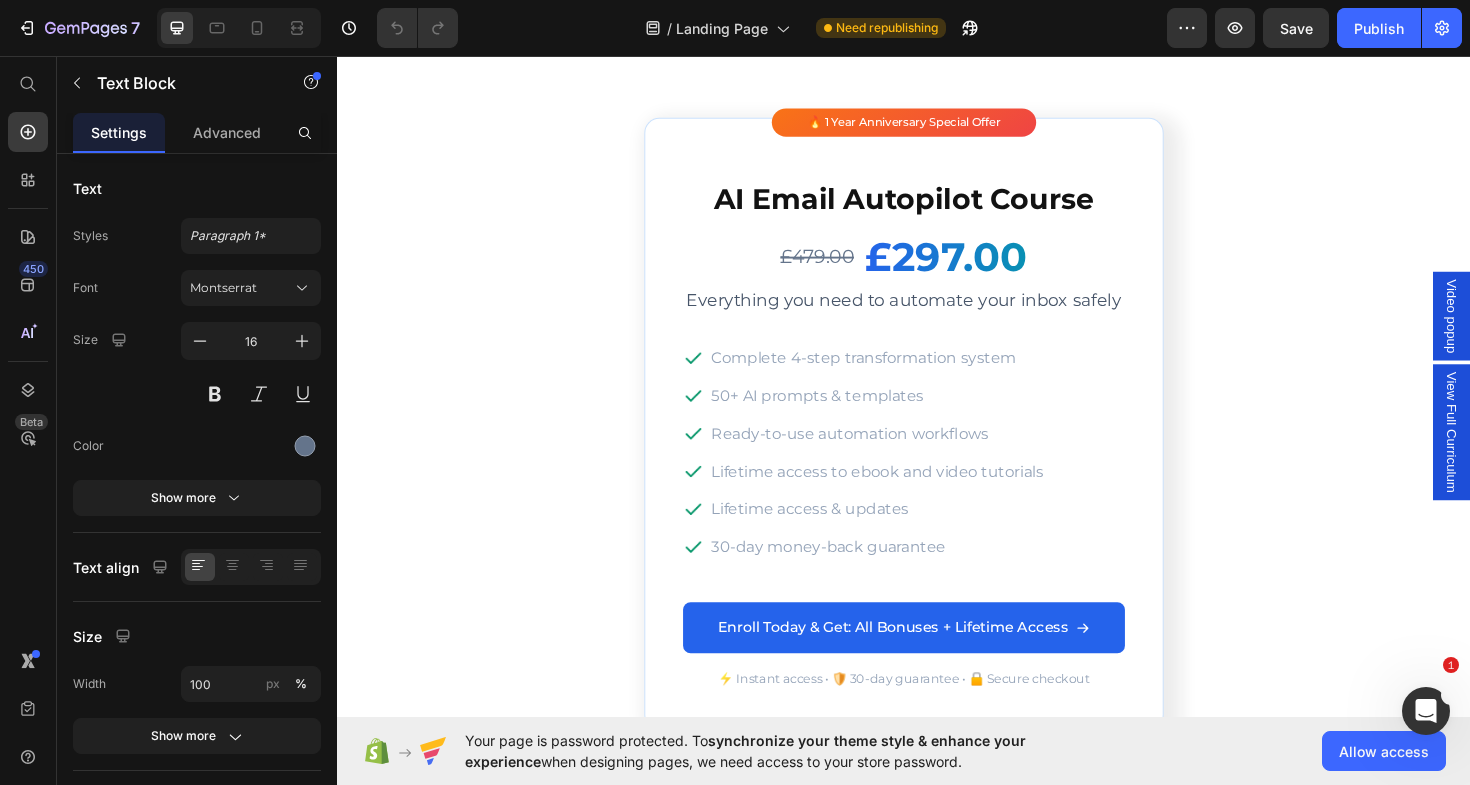 click on "£297.00" at bounding box center (982, 269) 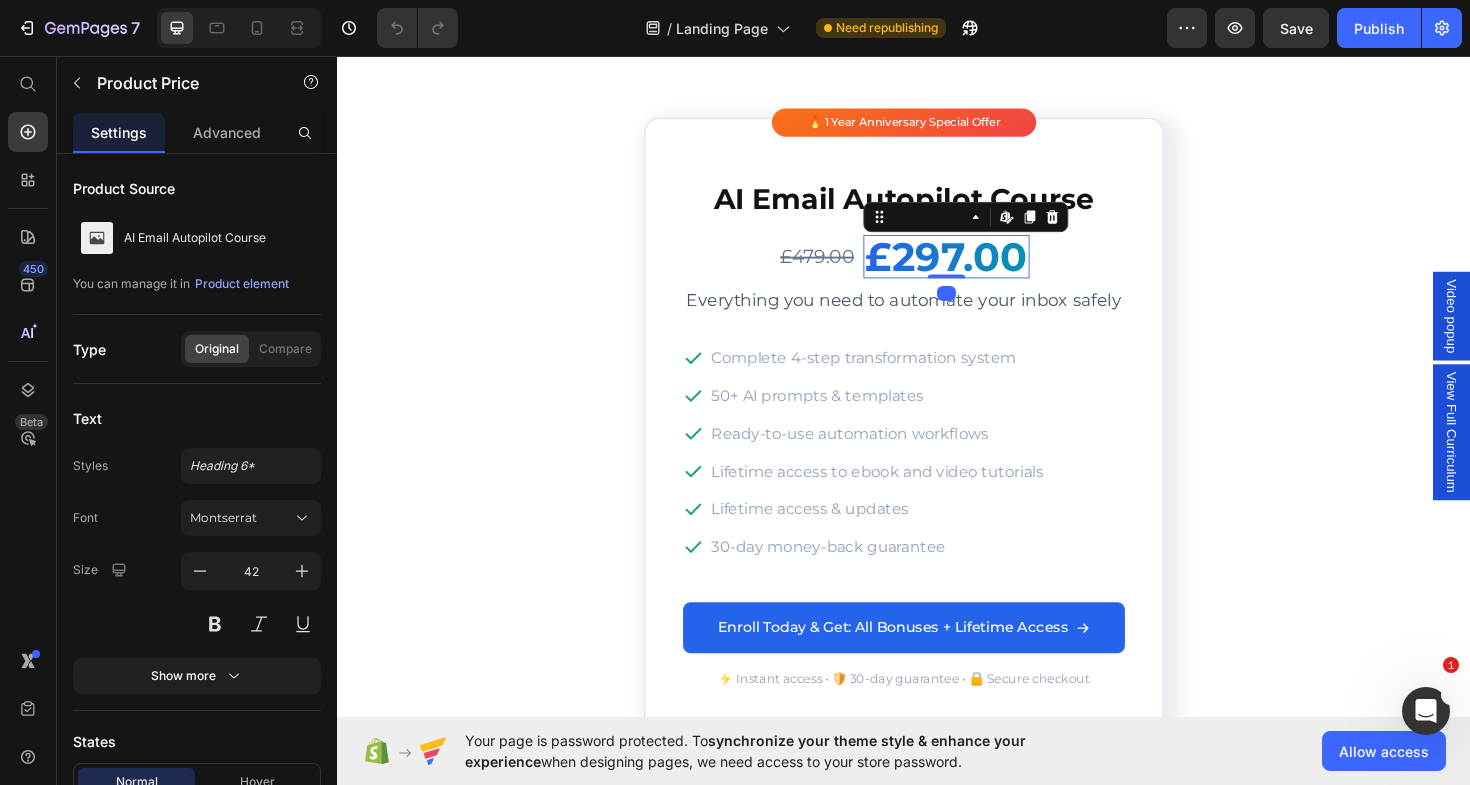 click on "£297.00" at bounding box center [982, 269] 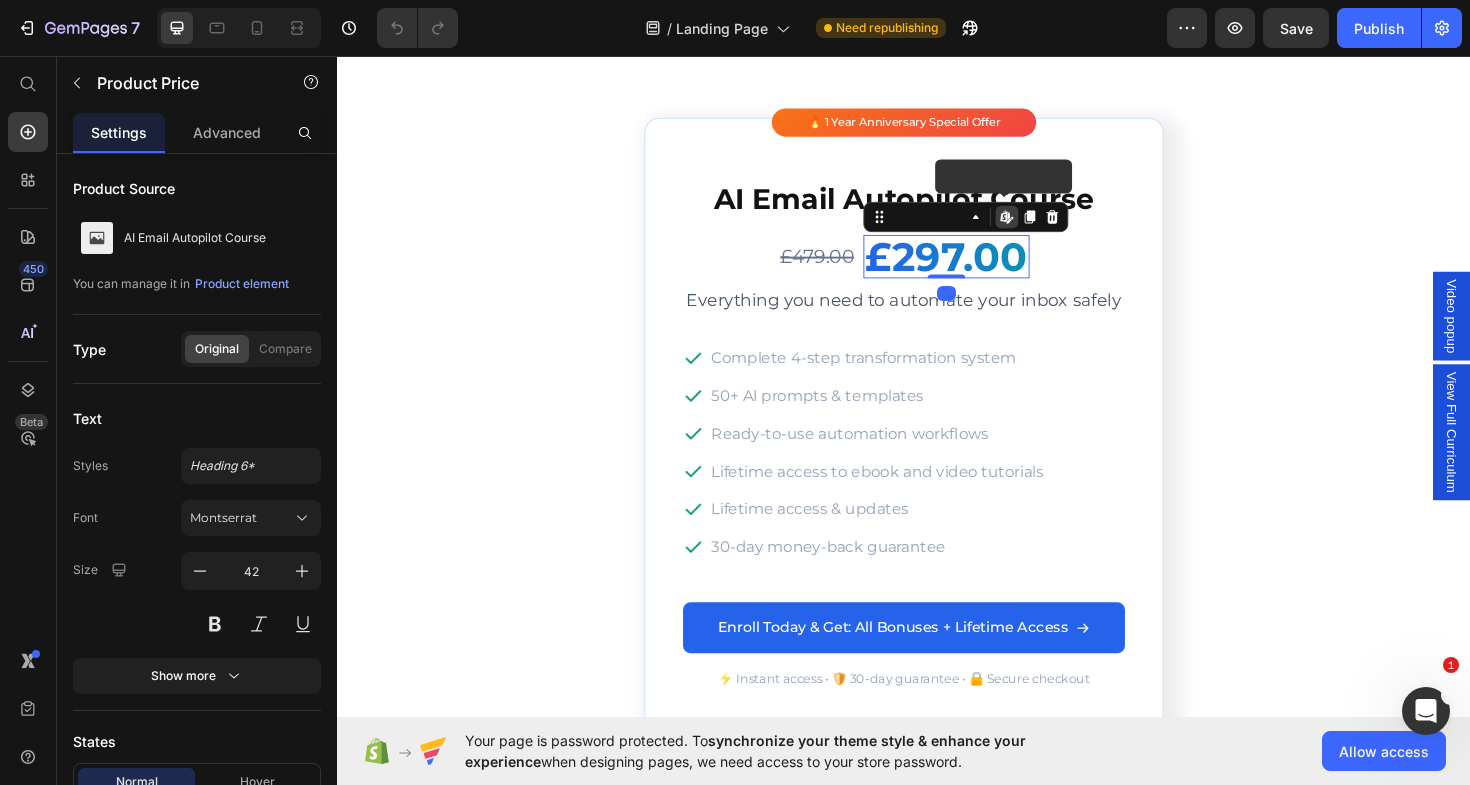 click on "£297.00" at bounding box center [982, 269] 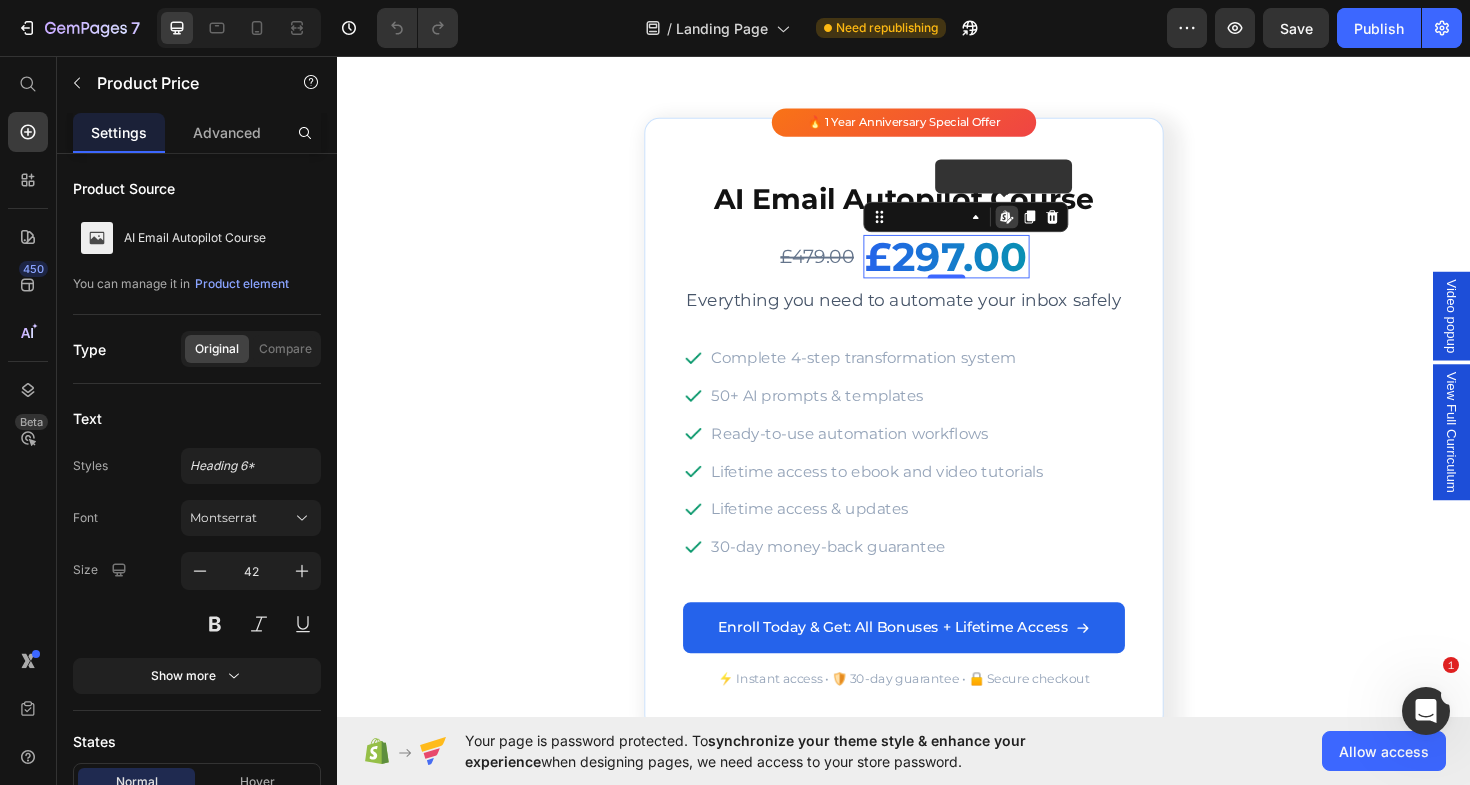 click on "£297.00" at bounding box center (982, 269) 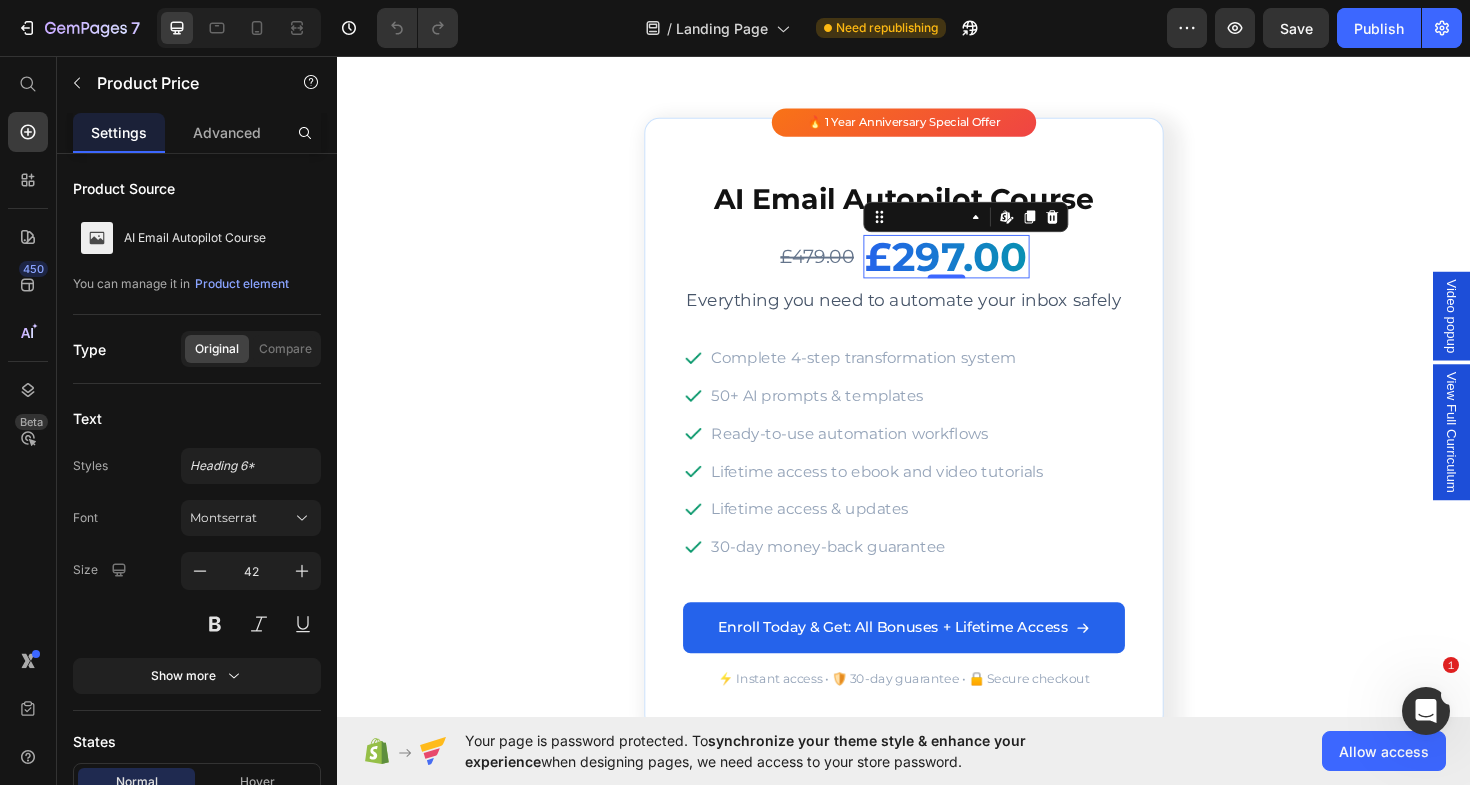 click on "£297.00" at bounding box center (982, 269) 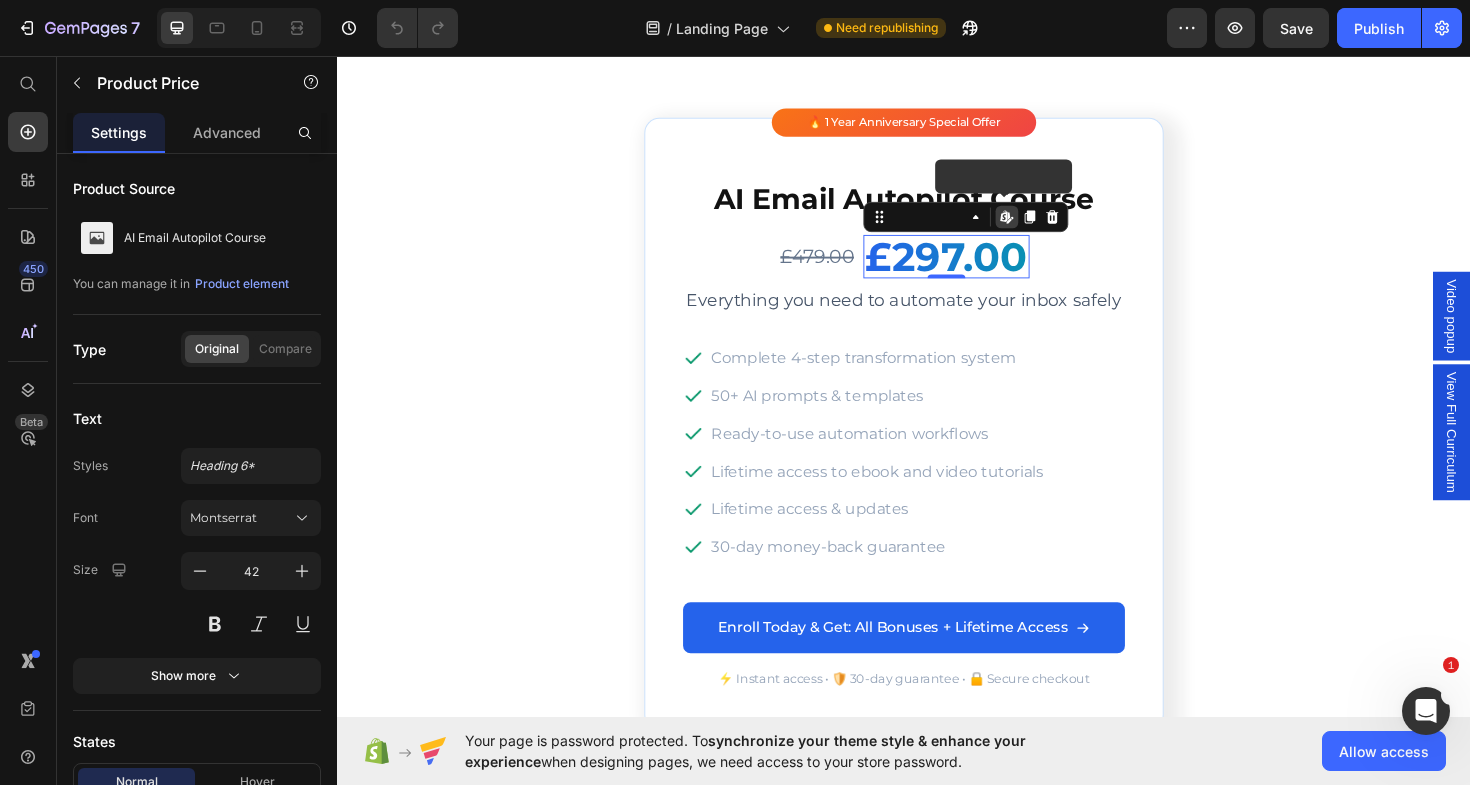 click on "£297.00" at bounding box center [982, 269] 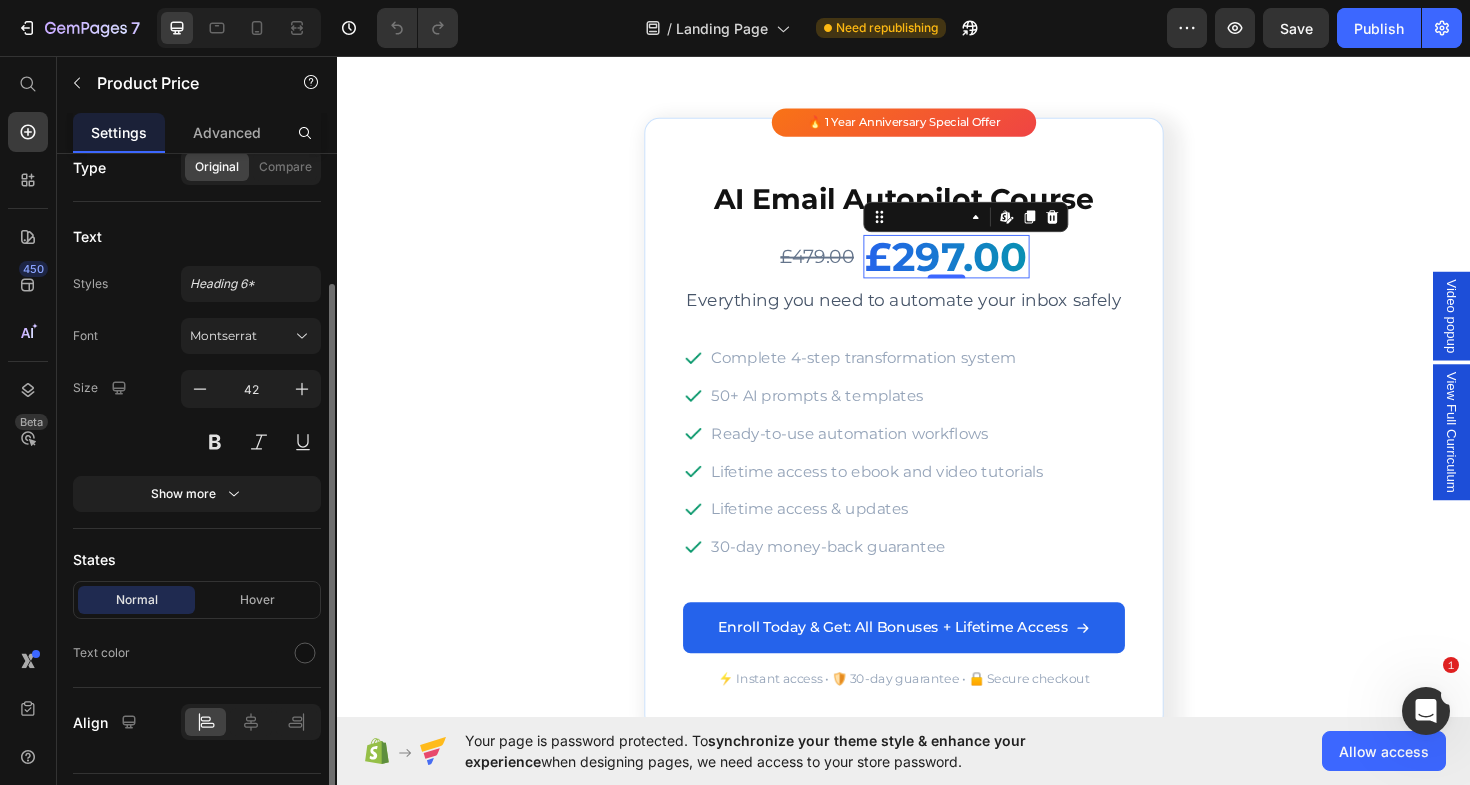 scroll, scrollTop: 200, scrollLeft: 0, axis: vertical 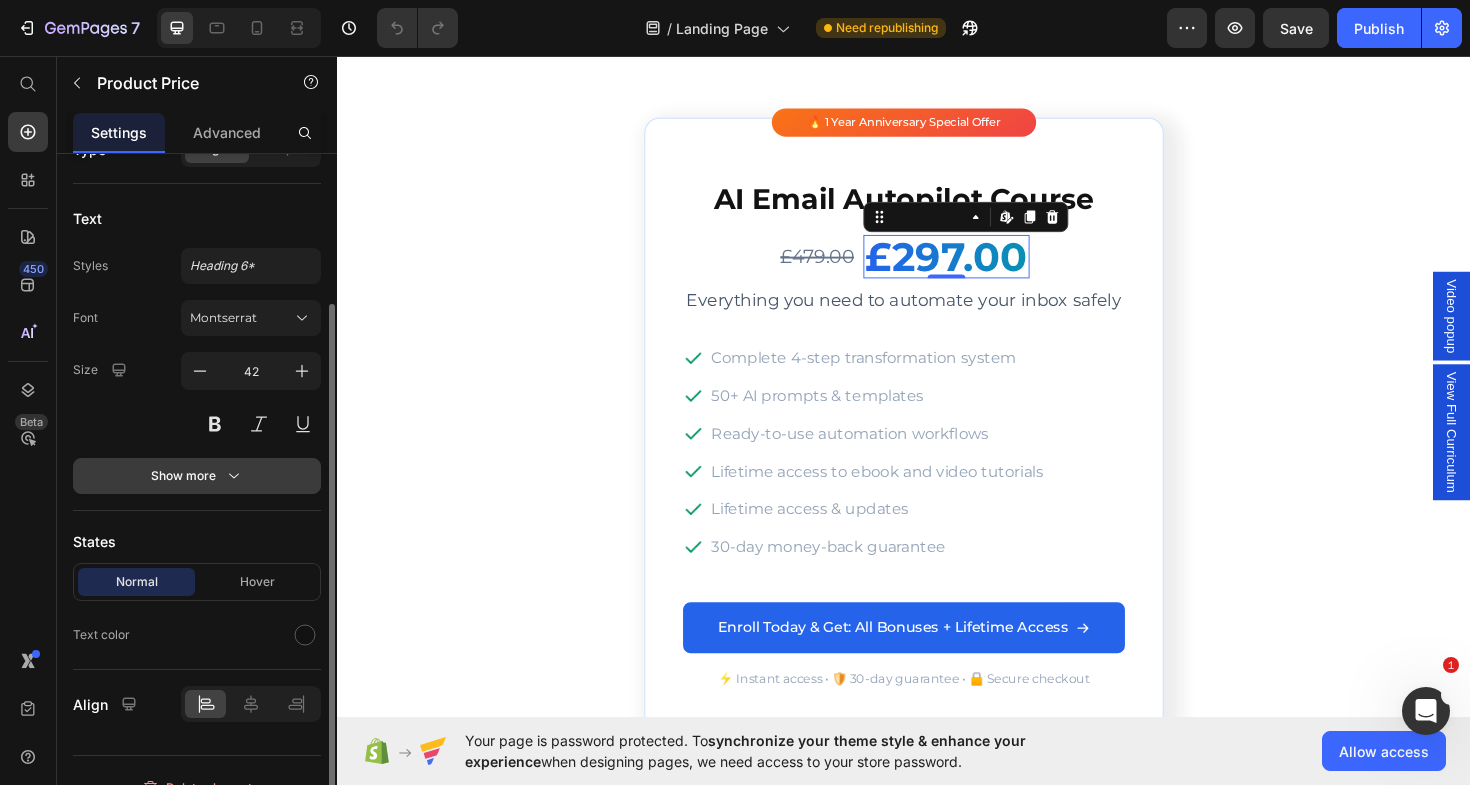 click on "Show more" at bounding box center (197, 476) 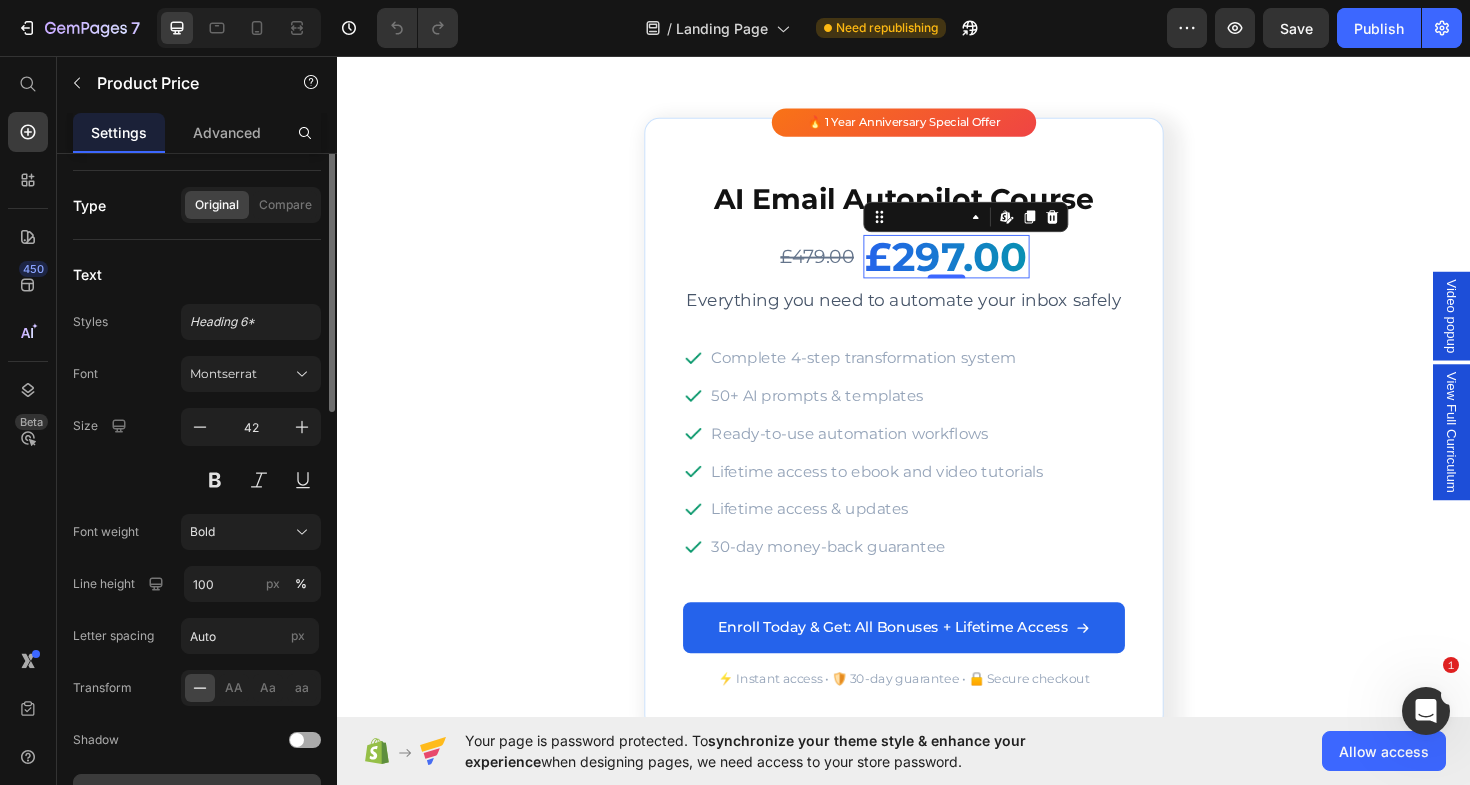 scroll, scrollTop: 0, scrollLeft: 0, axis: both 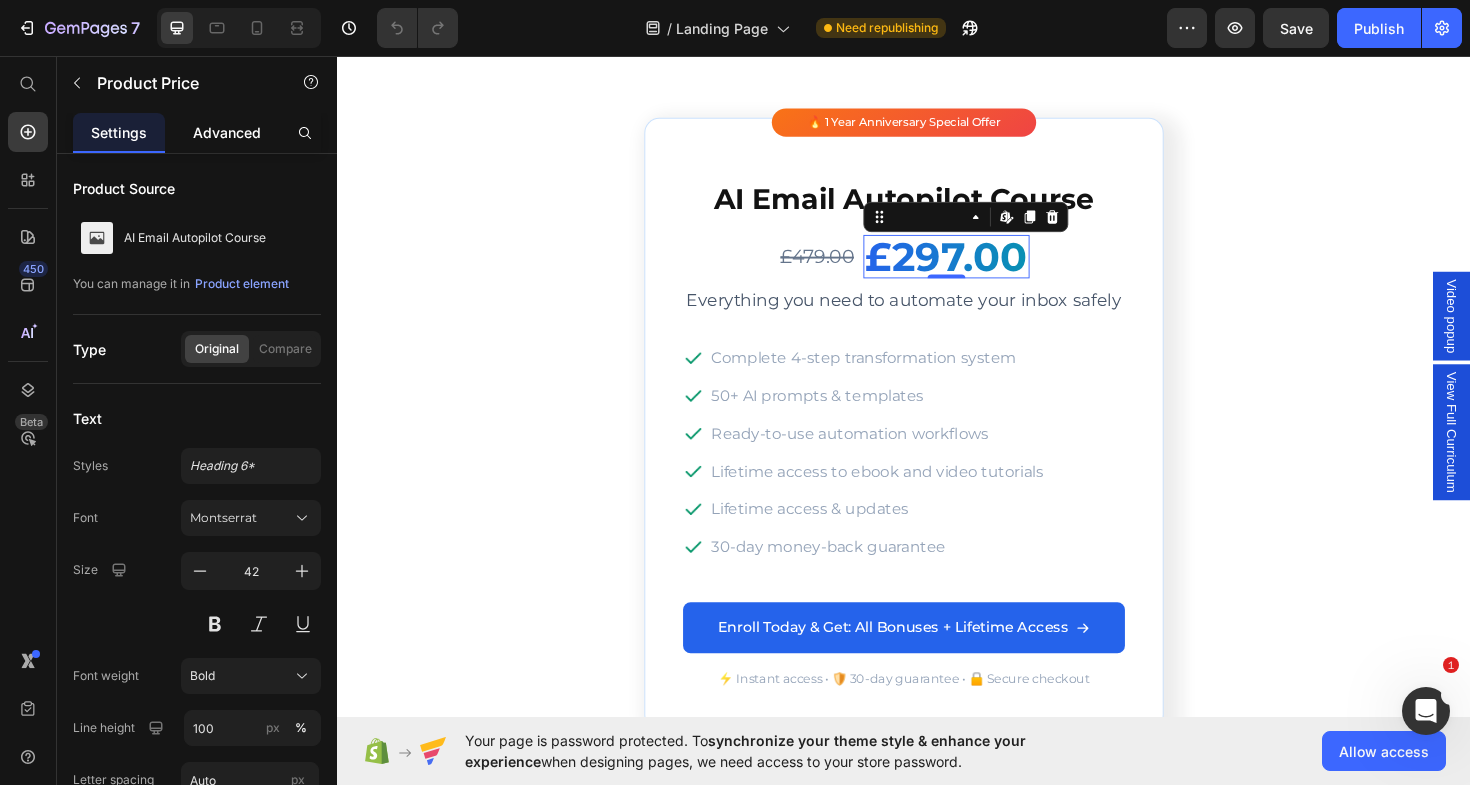 click on "Advanced" 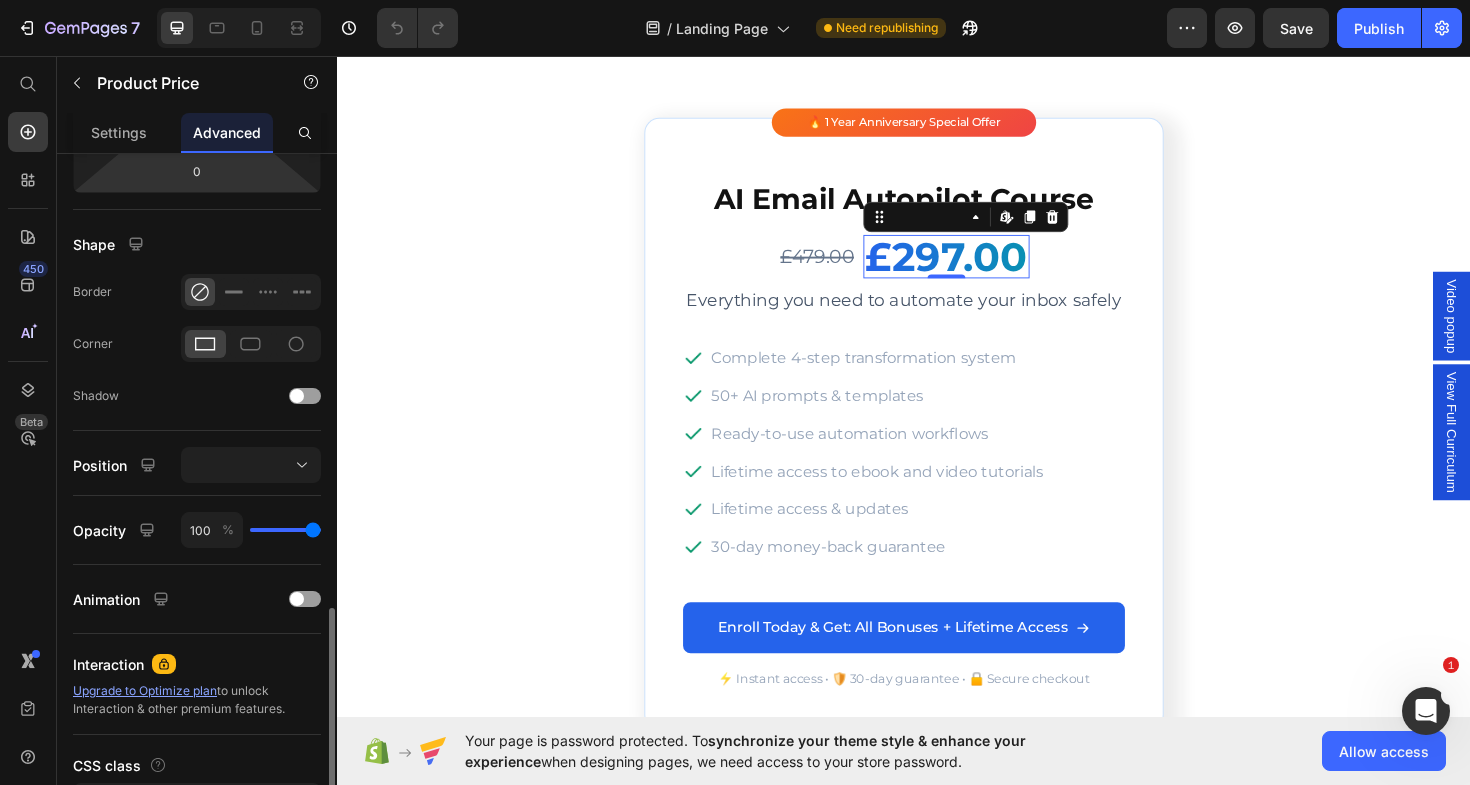 scroll, scrollTop: 581, scrollLeft: 0, axis: vertical 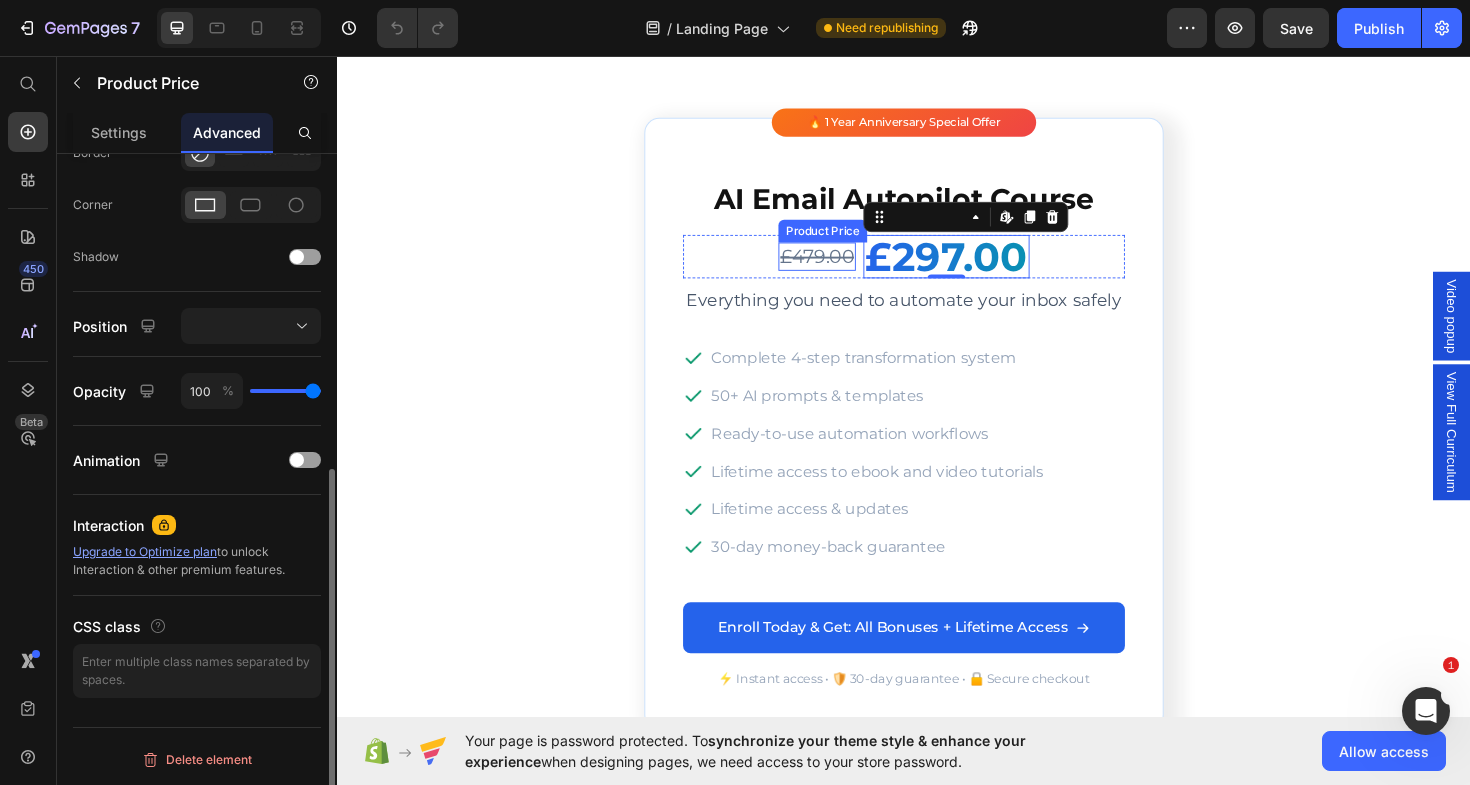click on "£479.00" at bounding box center [845, 269] 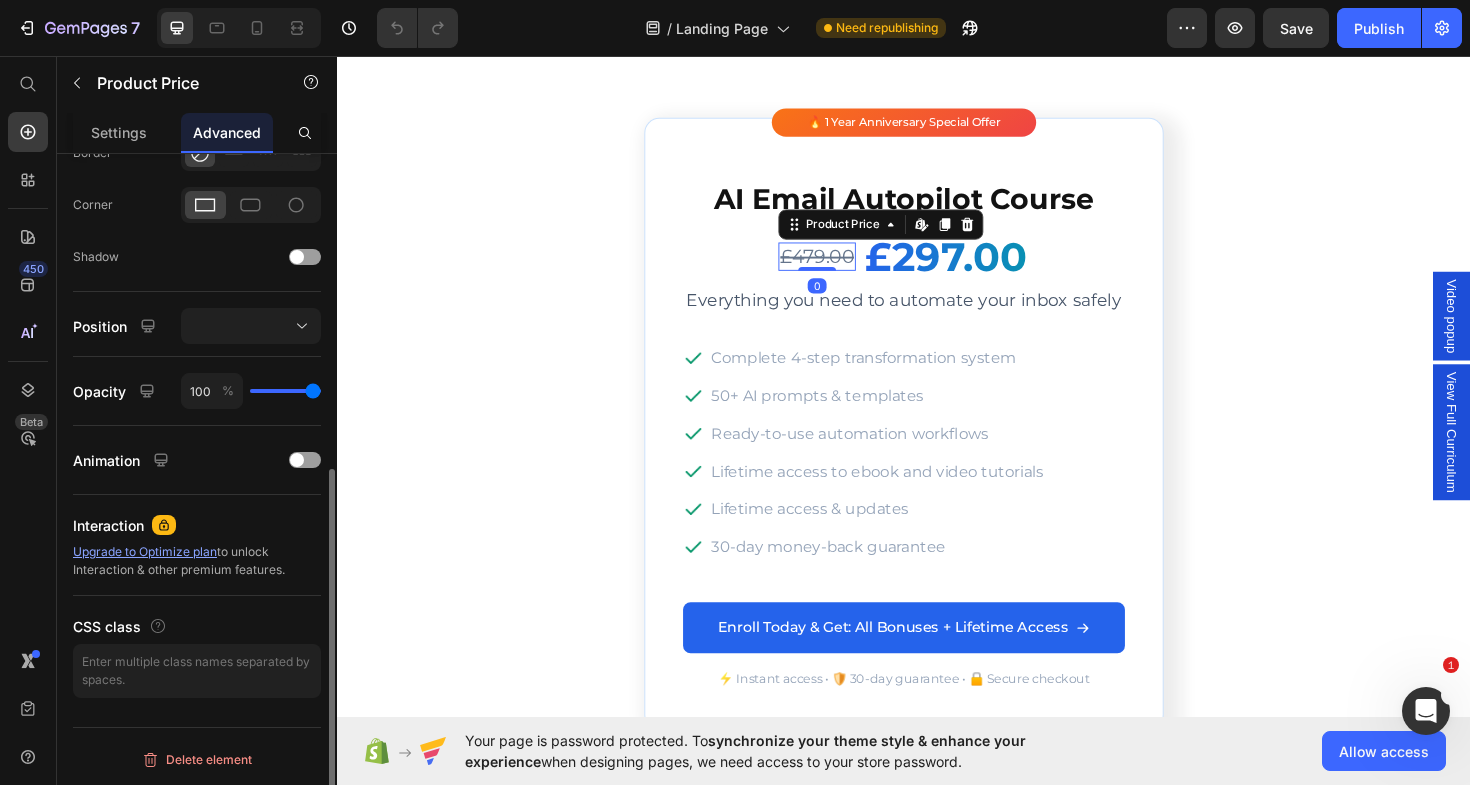 click on "£479.00" at bounding box center [845, 269] 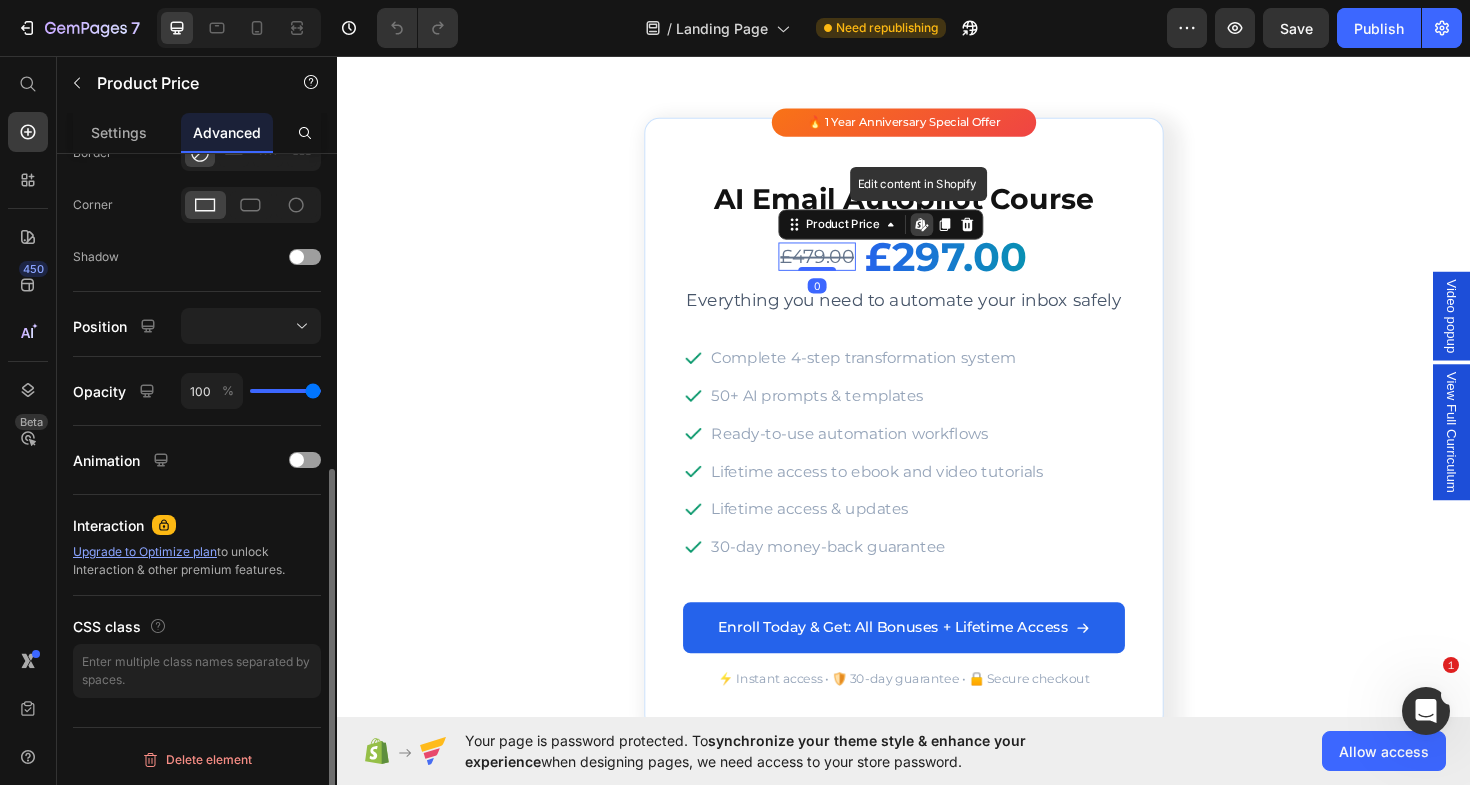 click on "£479.00" at bounding box center [845, 269] 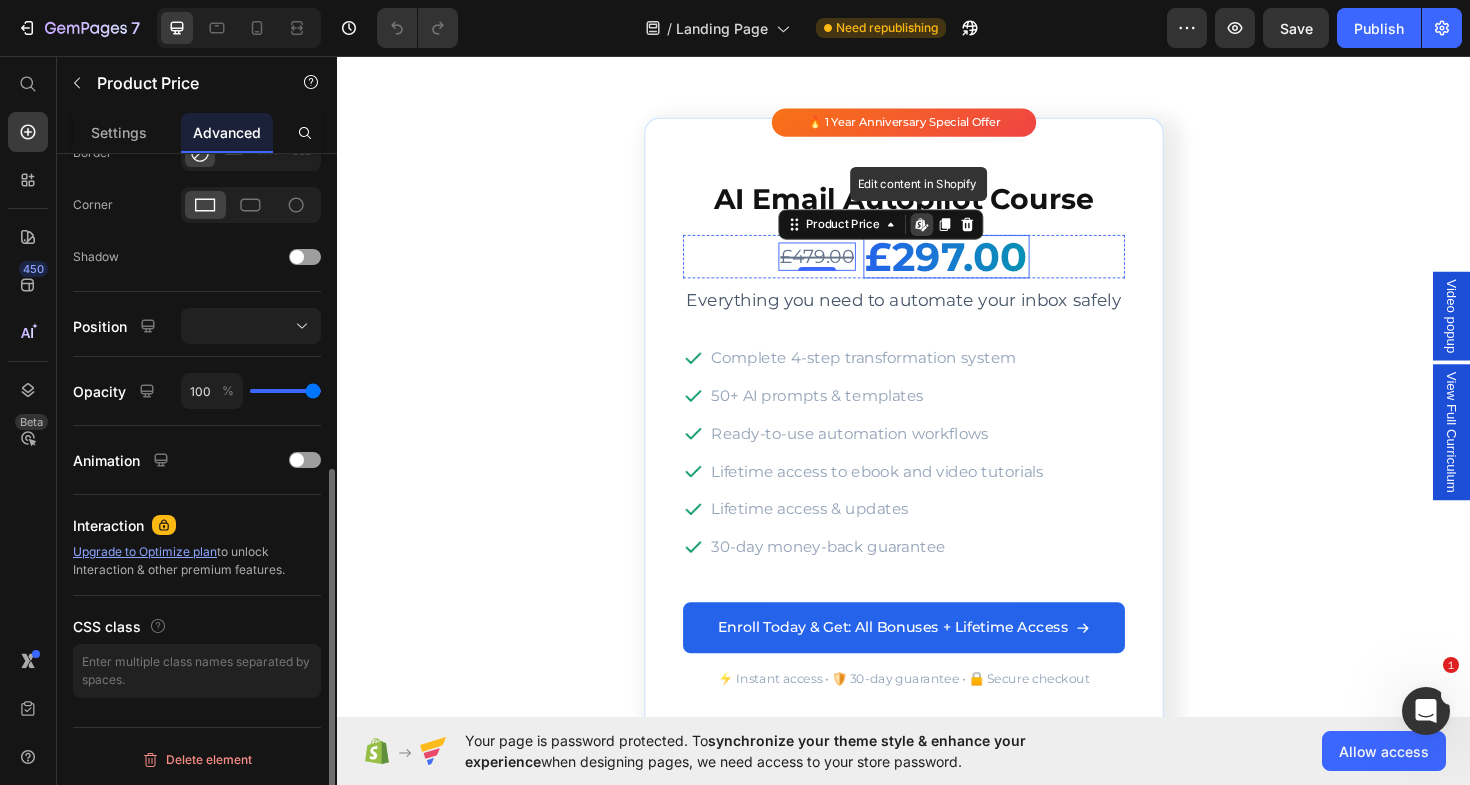 click on "£297.00" at bounding box center [982, 269] 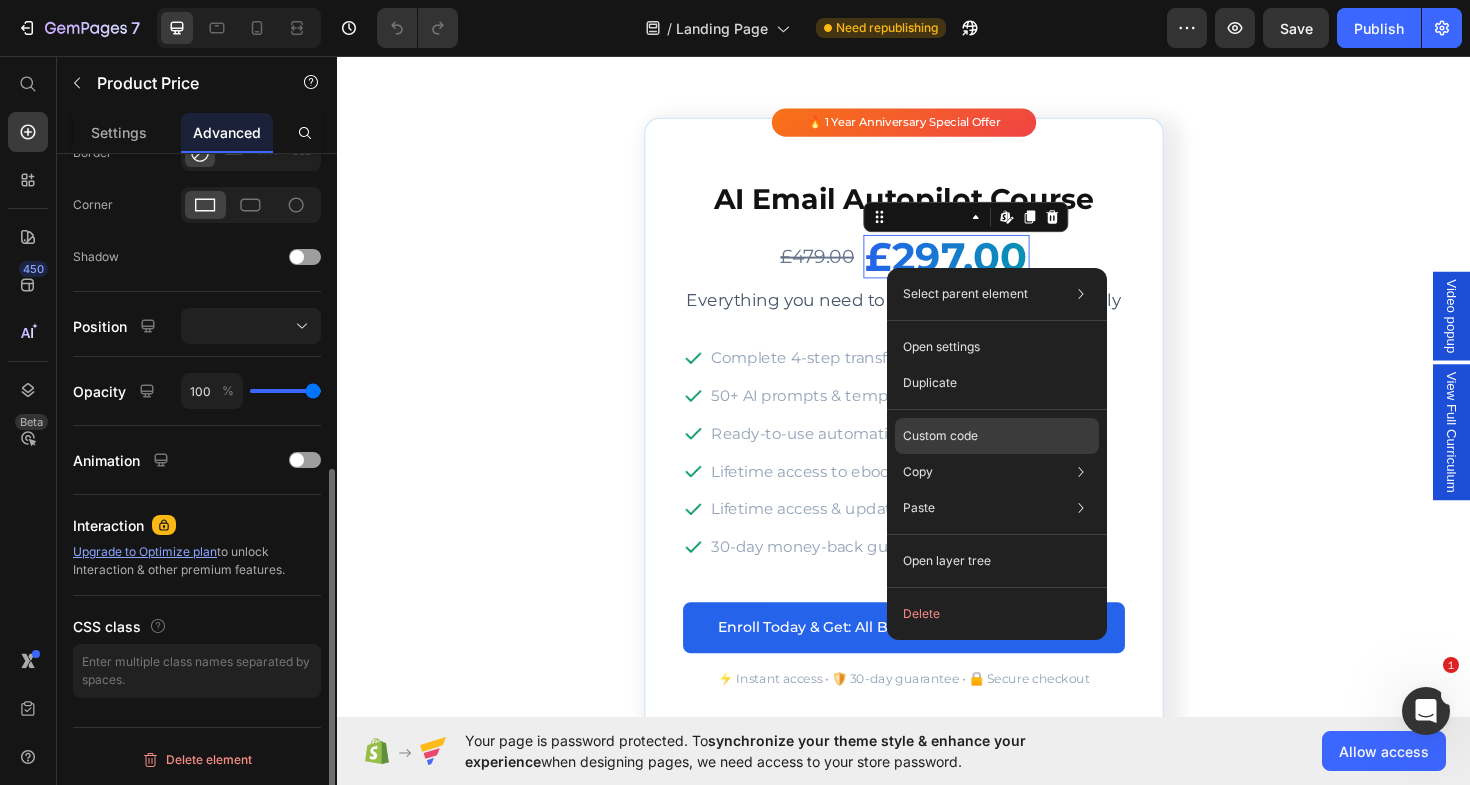 click on "Custom code" 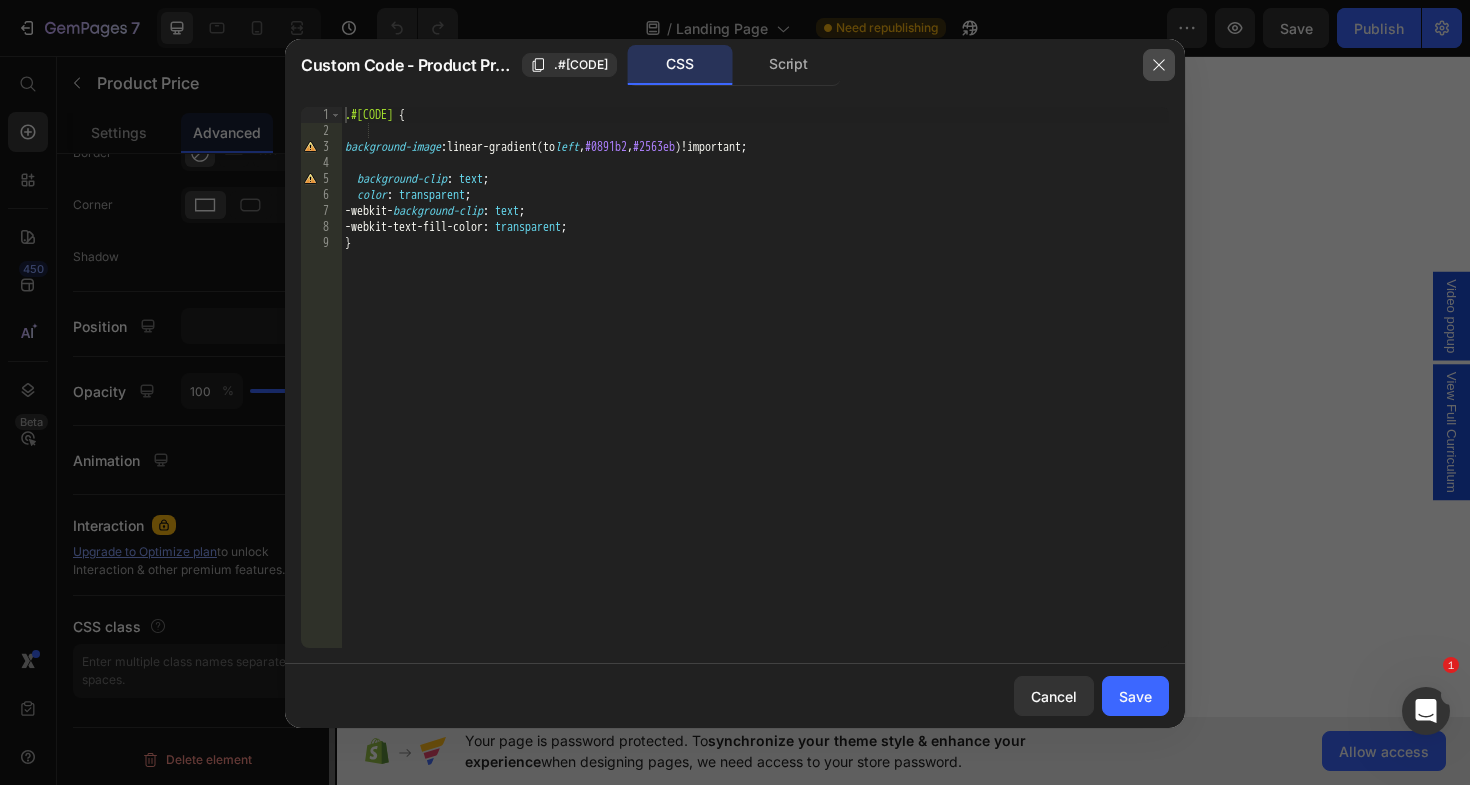click 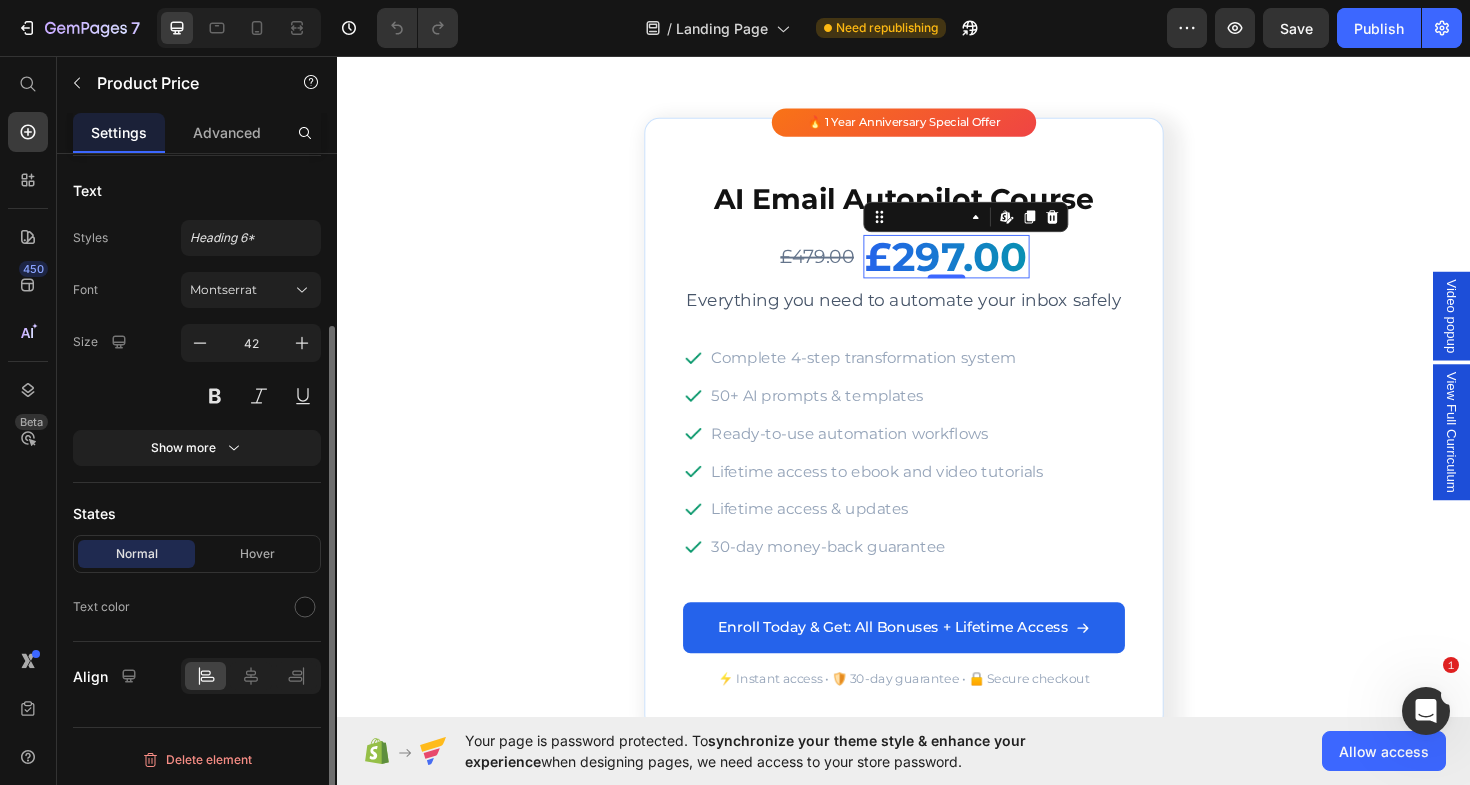 click on "£297.00" at bounding box center (982, 269) 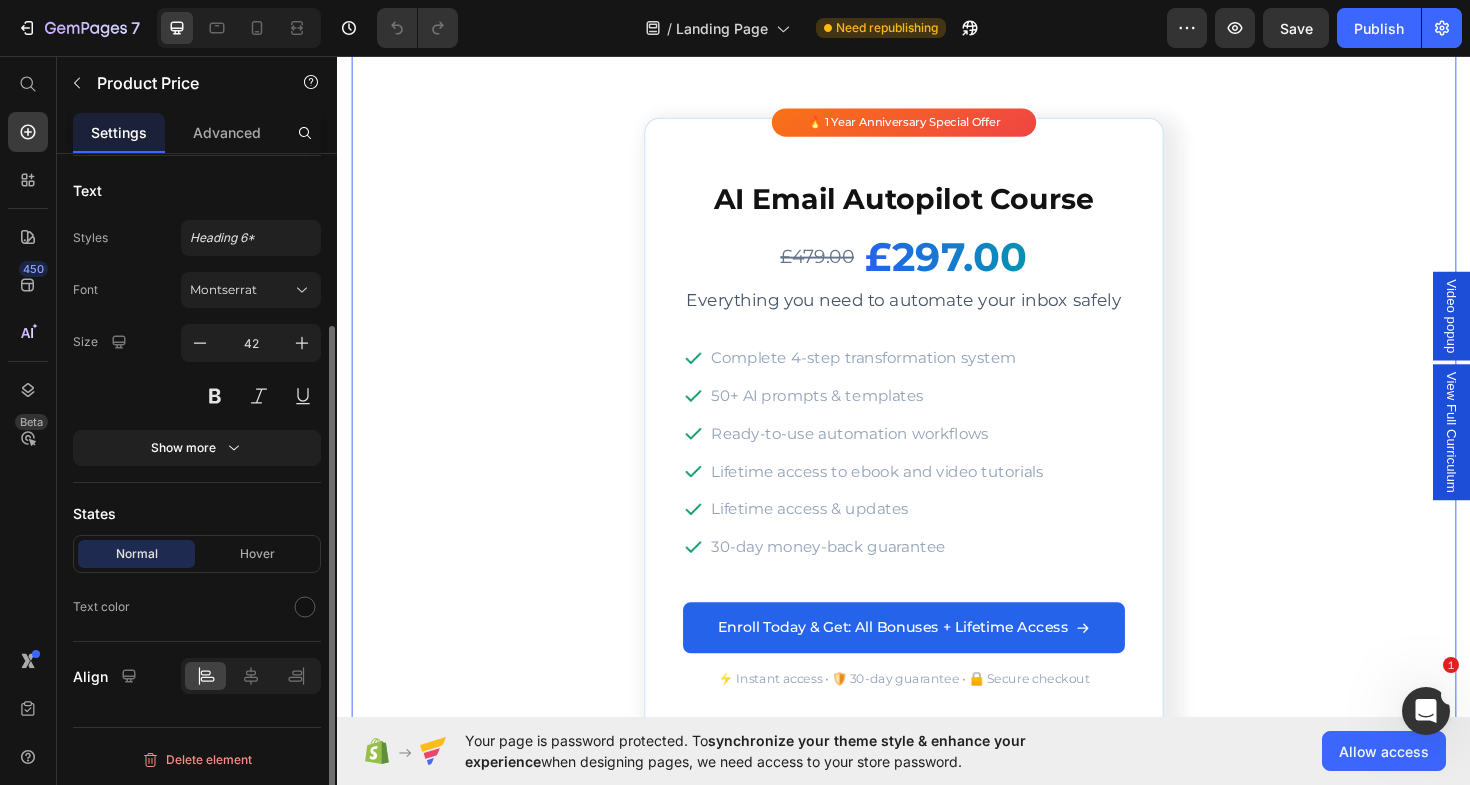 click on "Automate Your Inbox &  Breathe Again
Custom Code Complete email automation system + lifetime updates Text block Row 🔥 1 Year Anniversary Special Offer  Text block Row AI Email Autopilot Course Product Title £479.00 Product Price £297.00 Product Price Row Everything you need to automate your inbox safely Text block Row Image Complete 4-step transformation system Text block Row Image 50+ AI prompts & templates Text block Row Image Ready-to-use automation workflows Text block Row Image Lifetime access to ebook and video tutorials Text block Row Image Lifetime access & updates Text block Row Image 30-day money-back guarantee Text block Row Row
Enroll Today & Get: All Bonuses + Lifetime Access Add to Cart ⚡ Instant access • 🛡️ 30-day guarantee • 🔒 Secure checkout Text block Row Product Row Row" at bounding box center [937, 362] 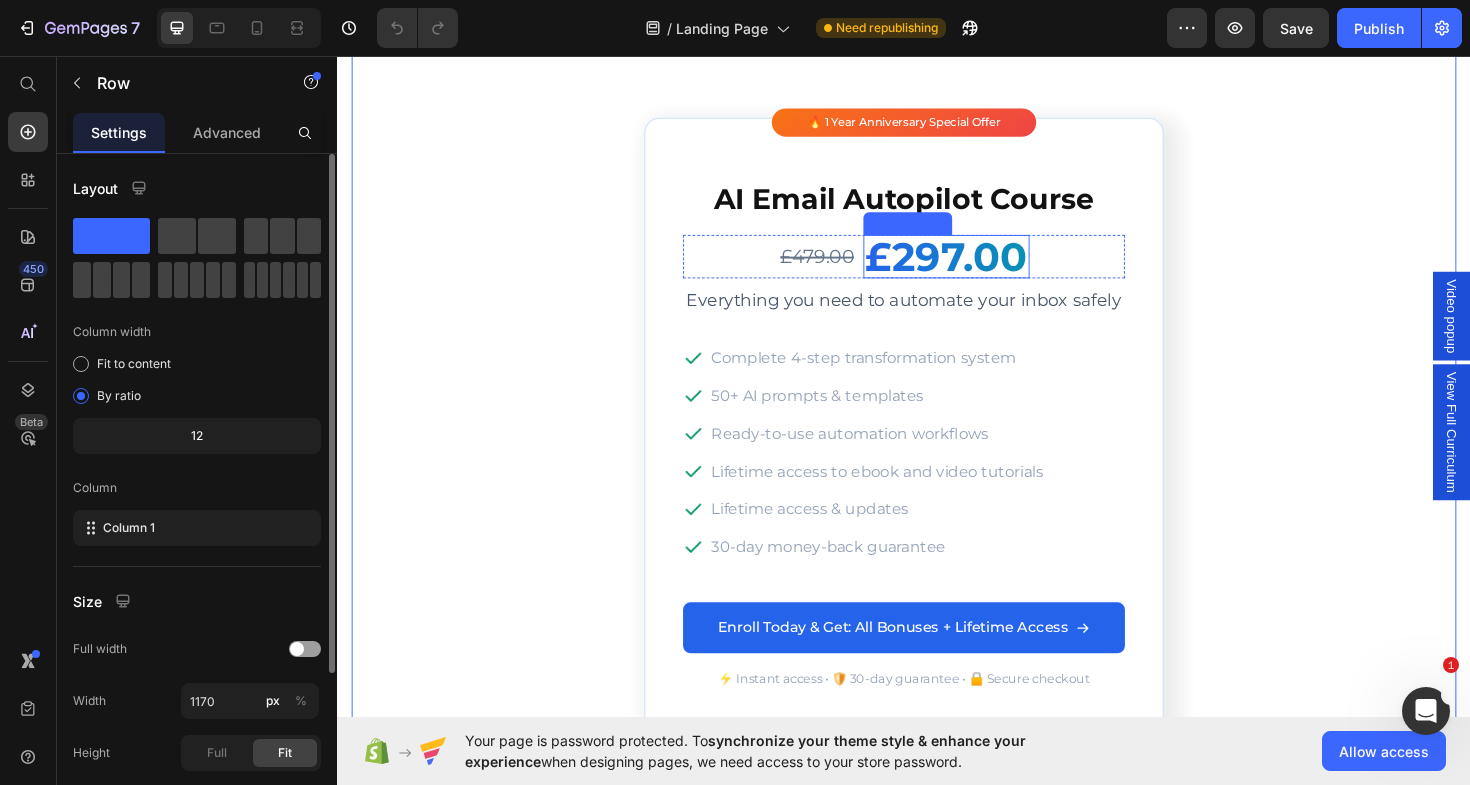 click on "£297.00" at bounding box center (982, 269) 